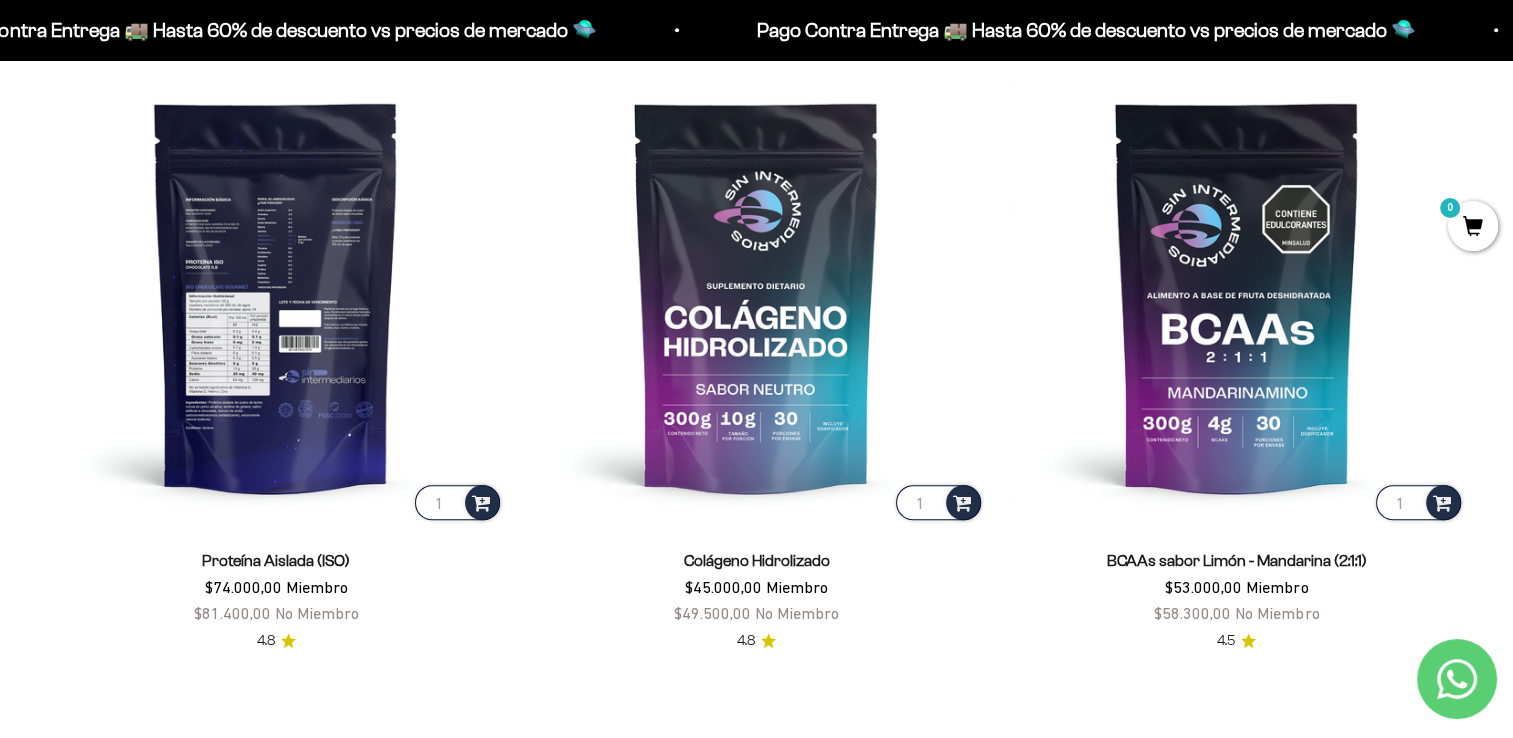 scroll, scrollTop: 1600, scrollLeft: 0, axis: vertical 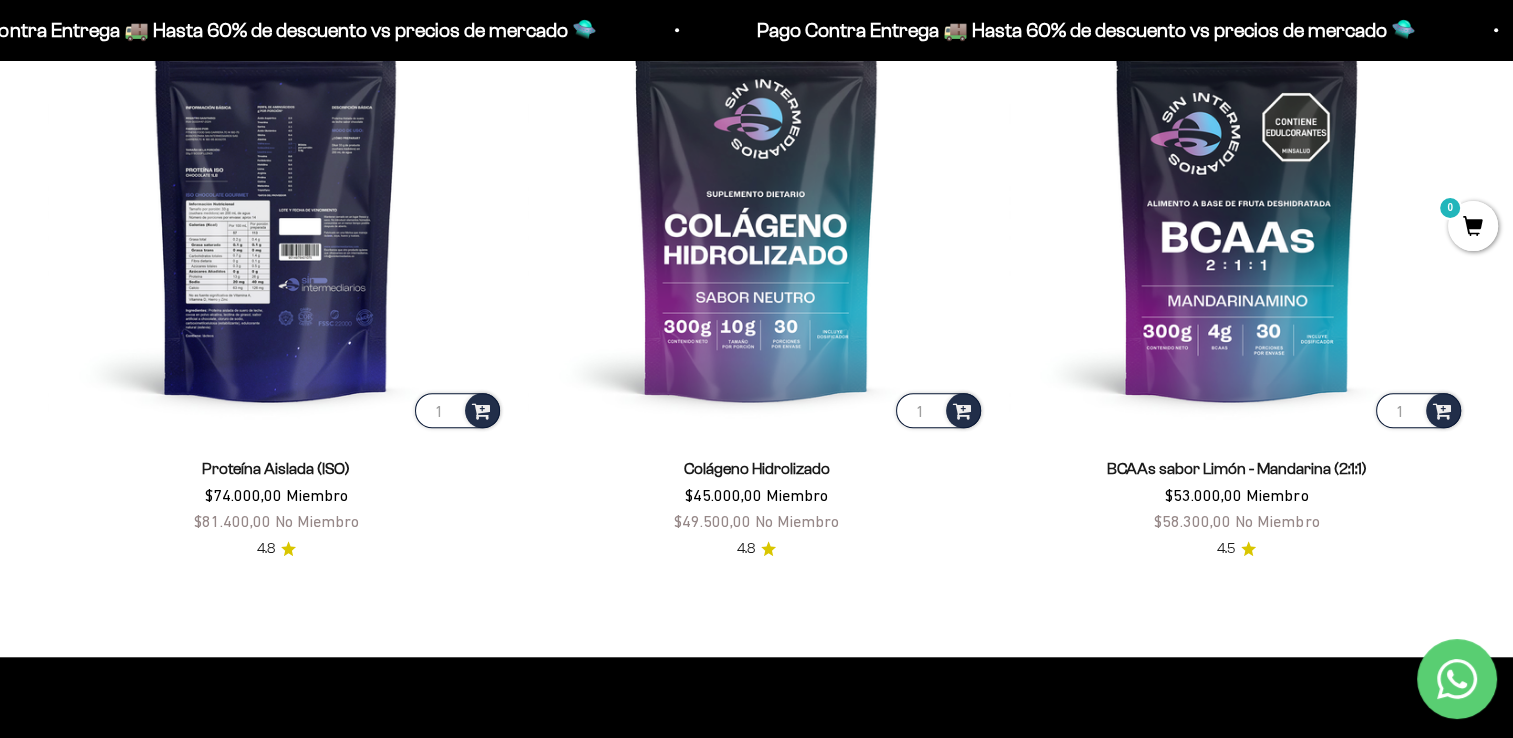 click at bounding box center (276, 204) 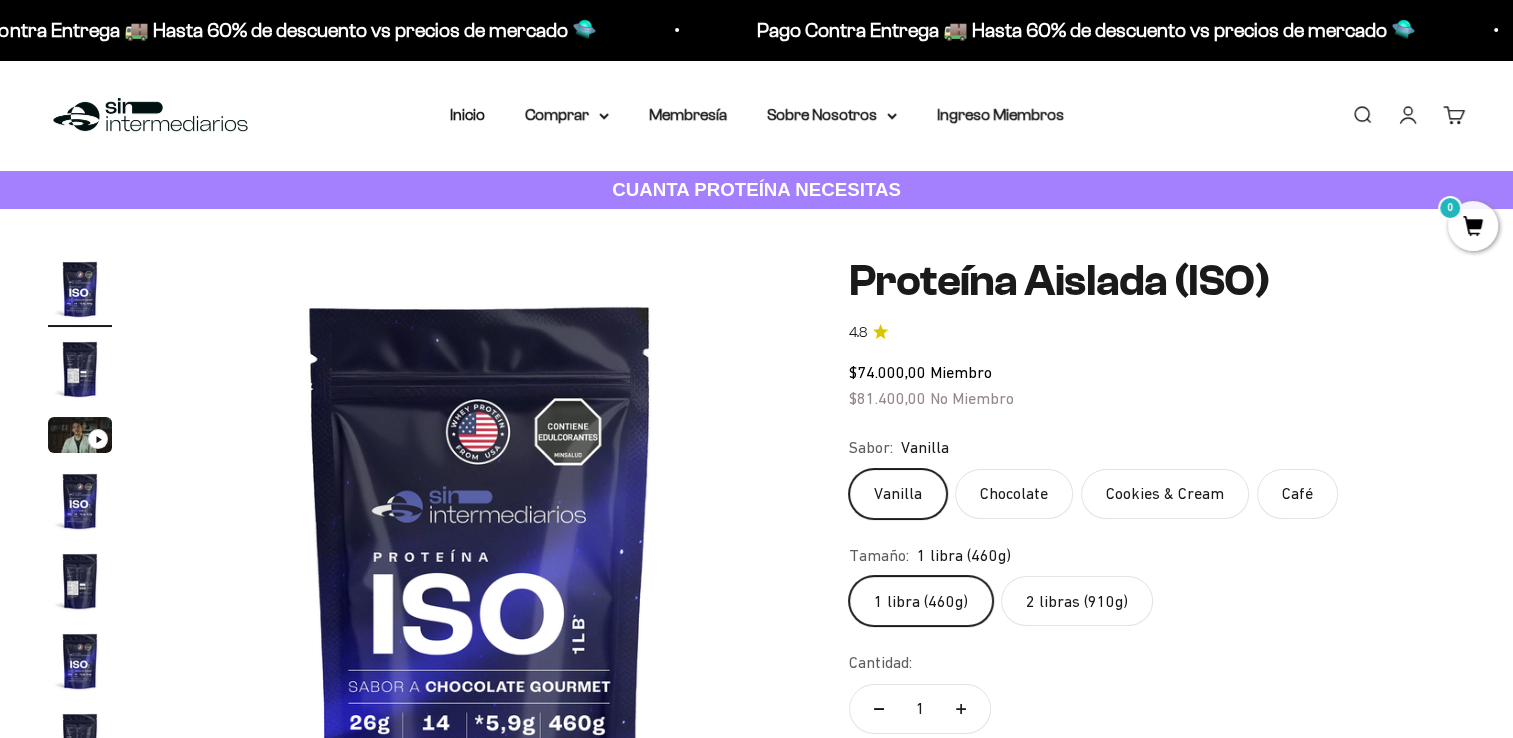 scroll, scrollTop: 36, scrollLeft: 0, axis: vertical 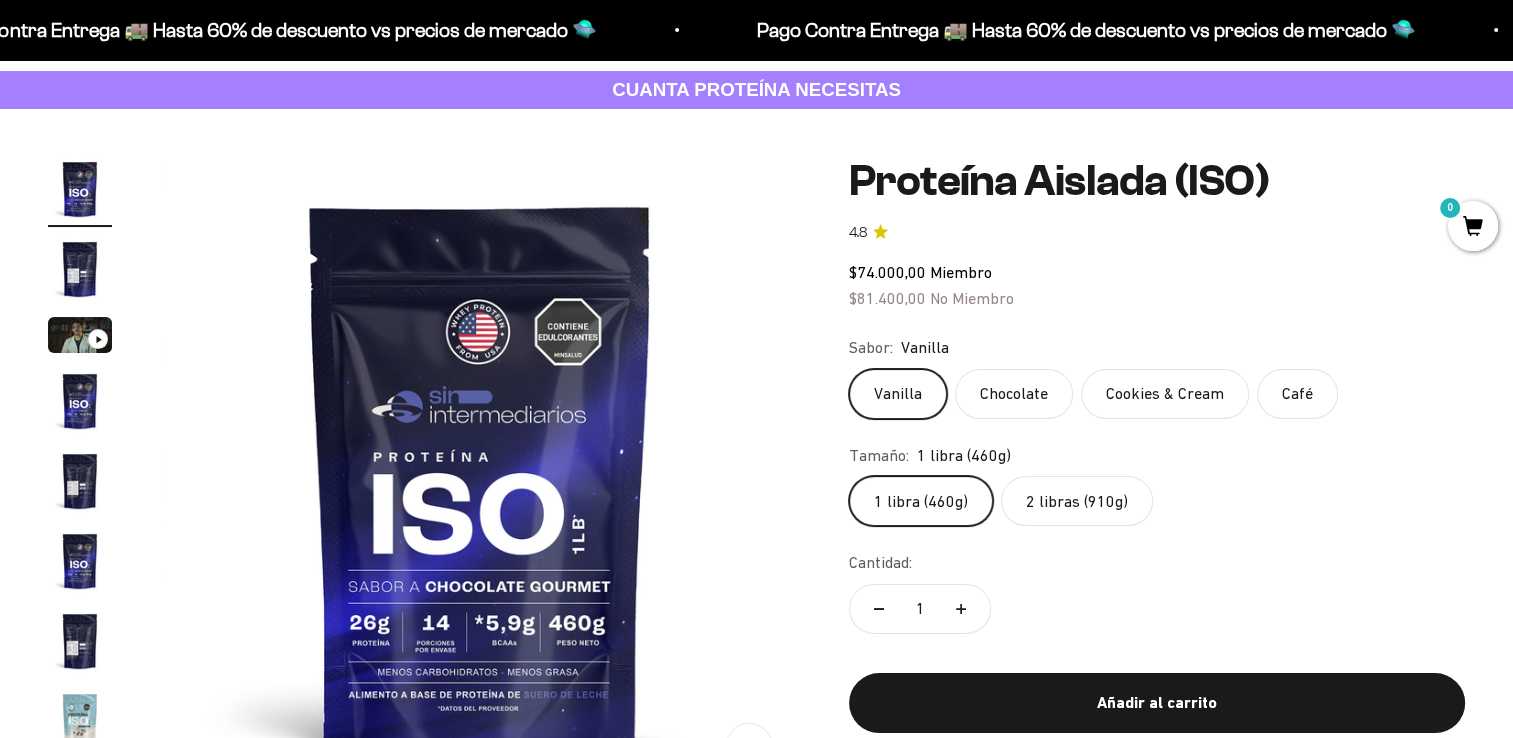 click on "2 libras (910g)" 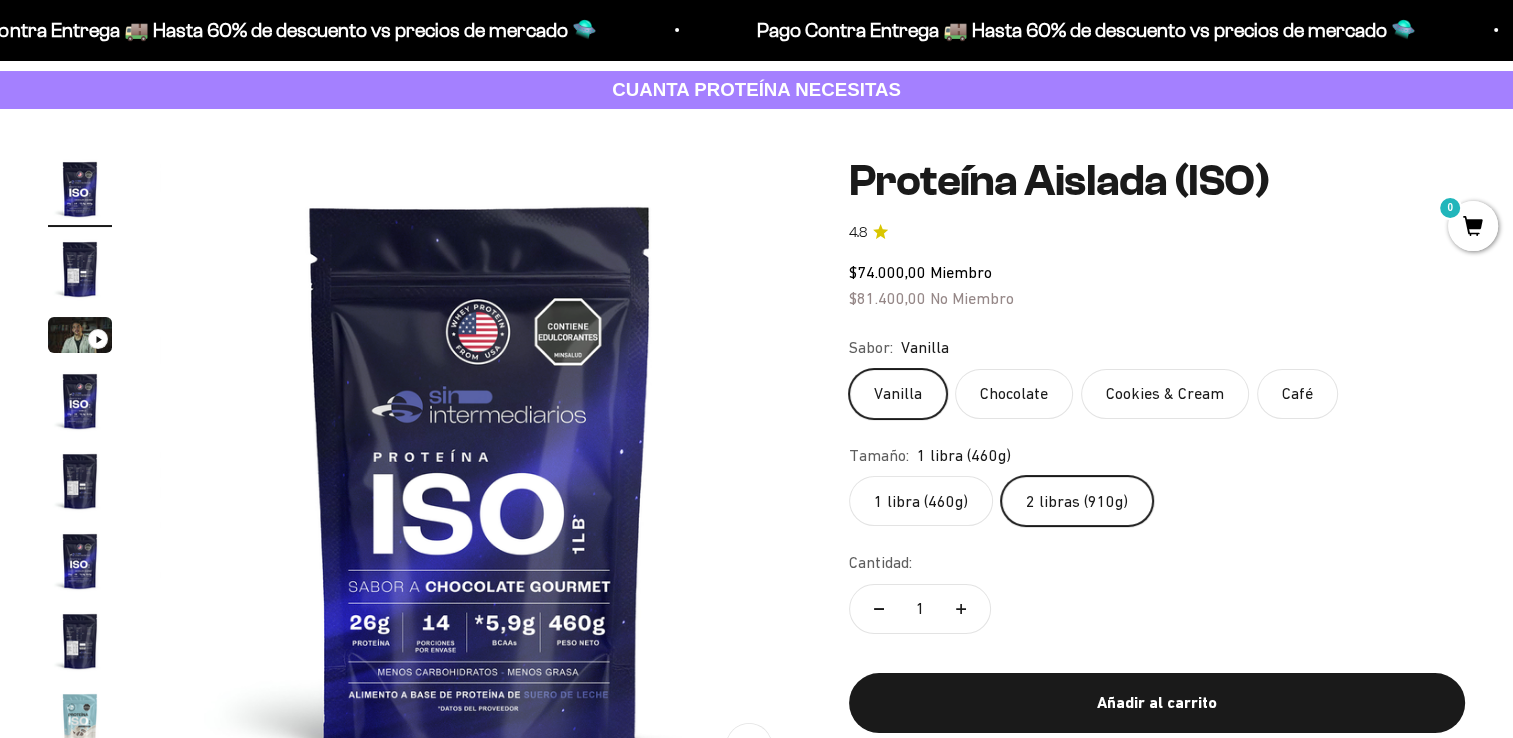 scroll, scrollTop: 0, scrollLeft: 1994, axis: horizontal 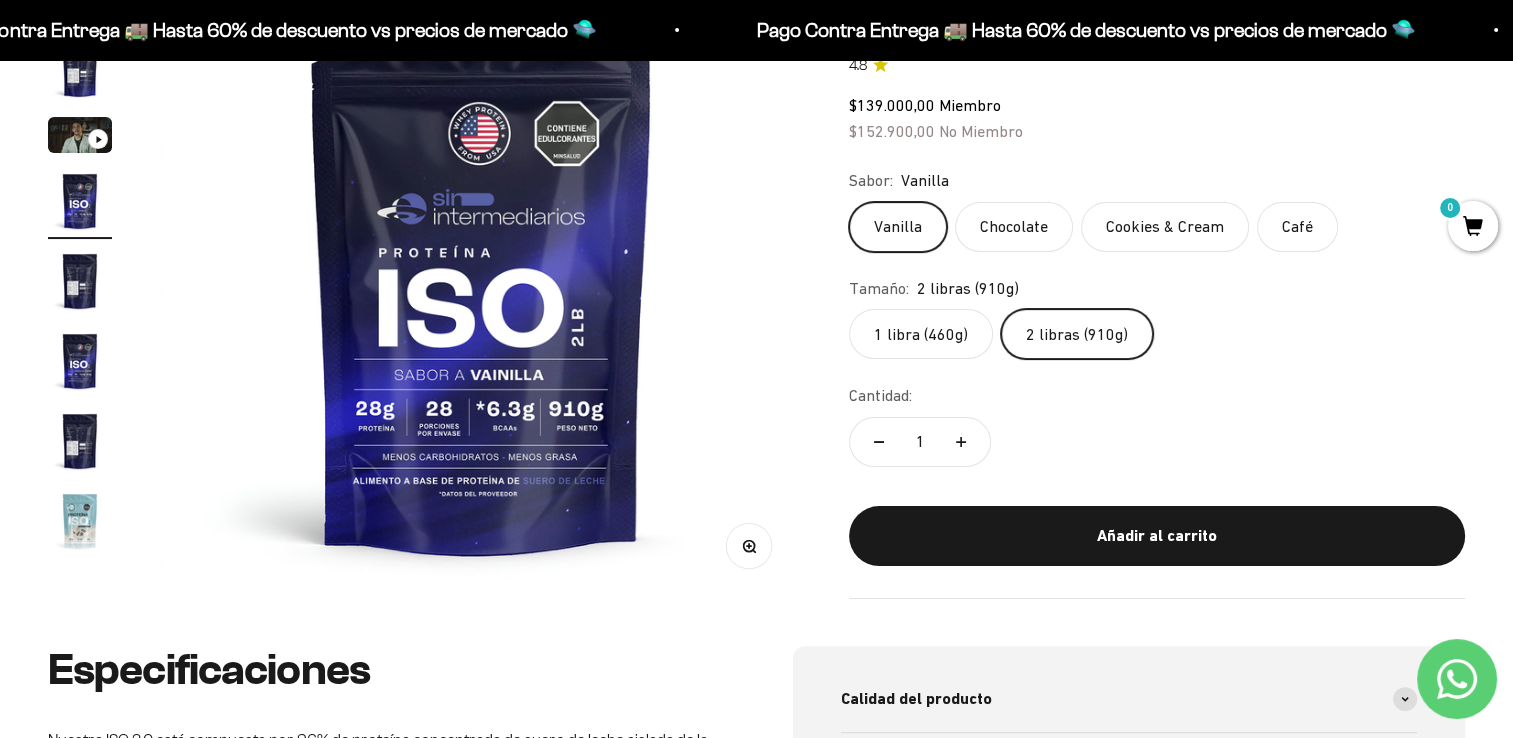 click on "Cookies & Cream" 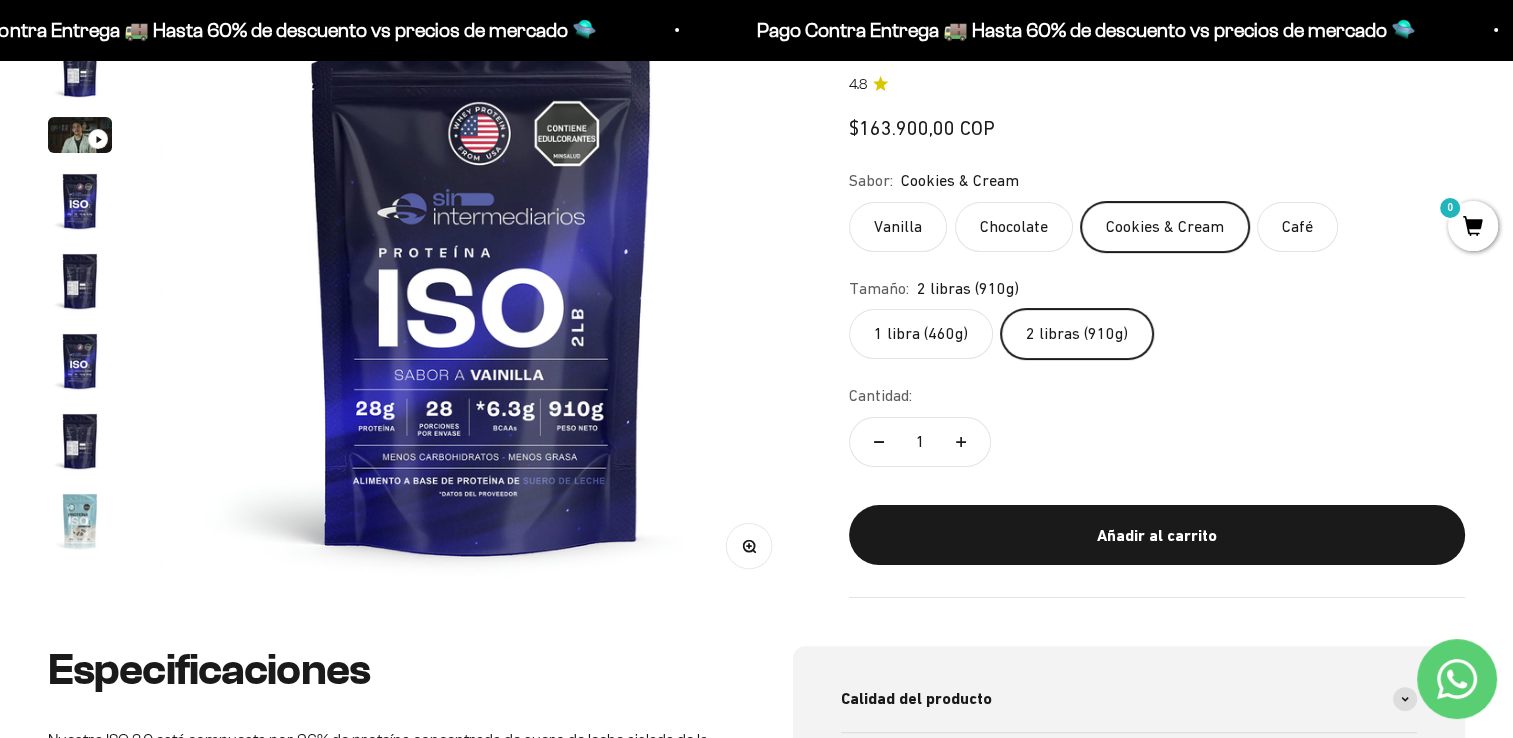 scroll, scrollTop: 0, scrollLeft: 4653, axis: horizontal 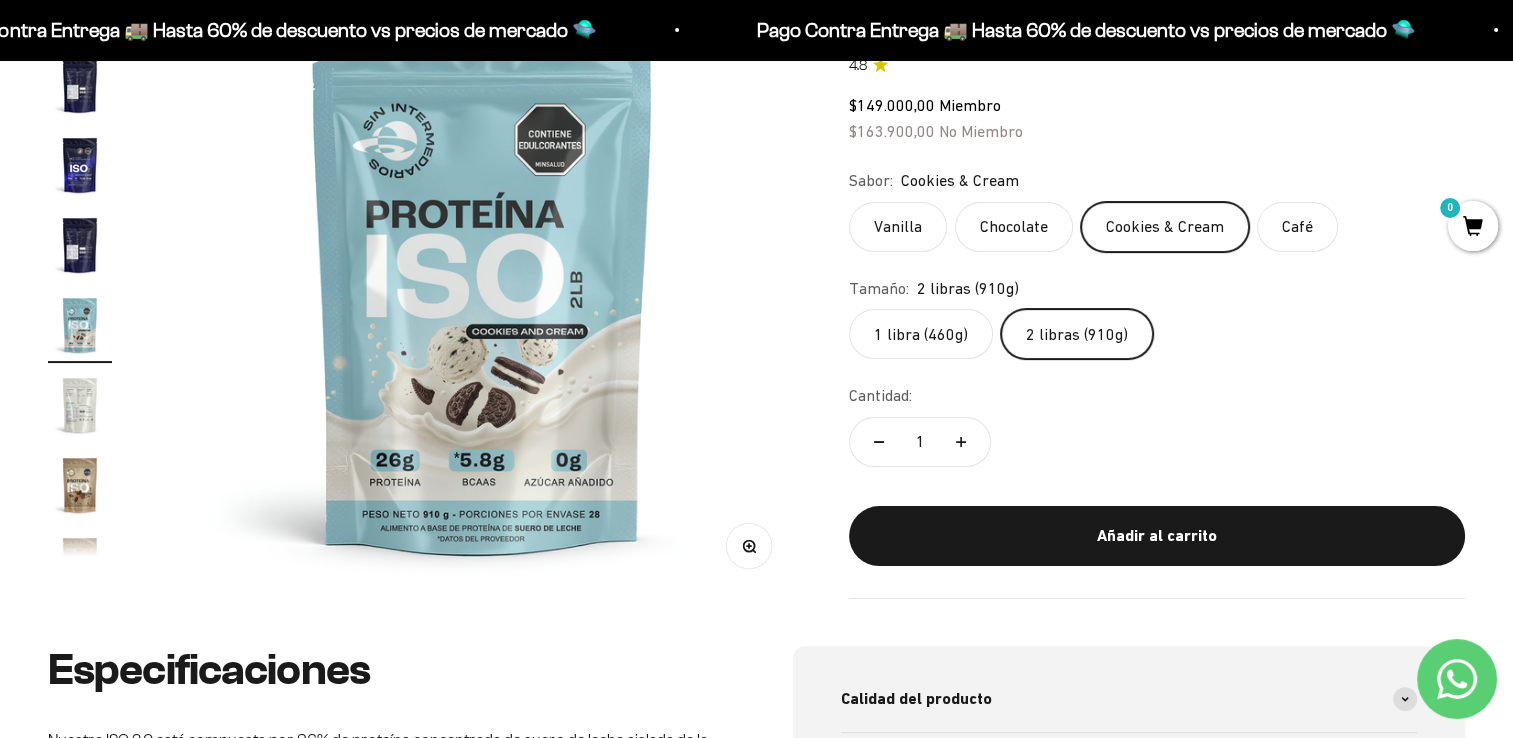 click on "Sabor:
Cookies & Cream
Vanilla
Chocolate
Cookies & Cream
Café
Tamaño:
2 libras (910g)
1 libra (460g)
2 libras (910g)" 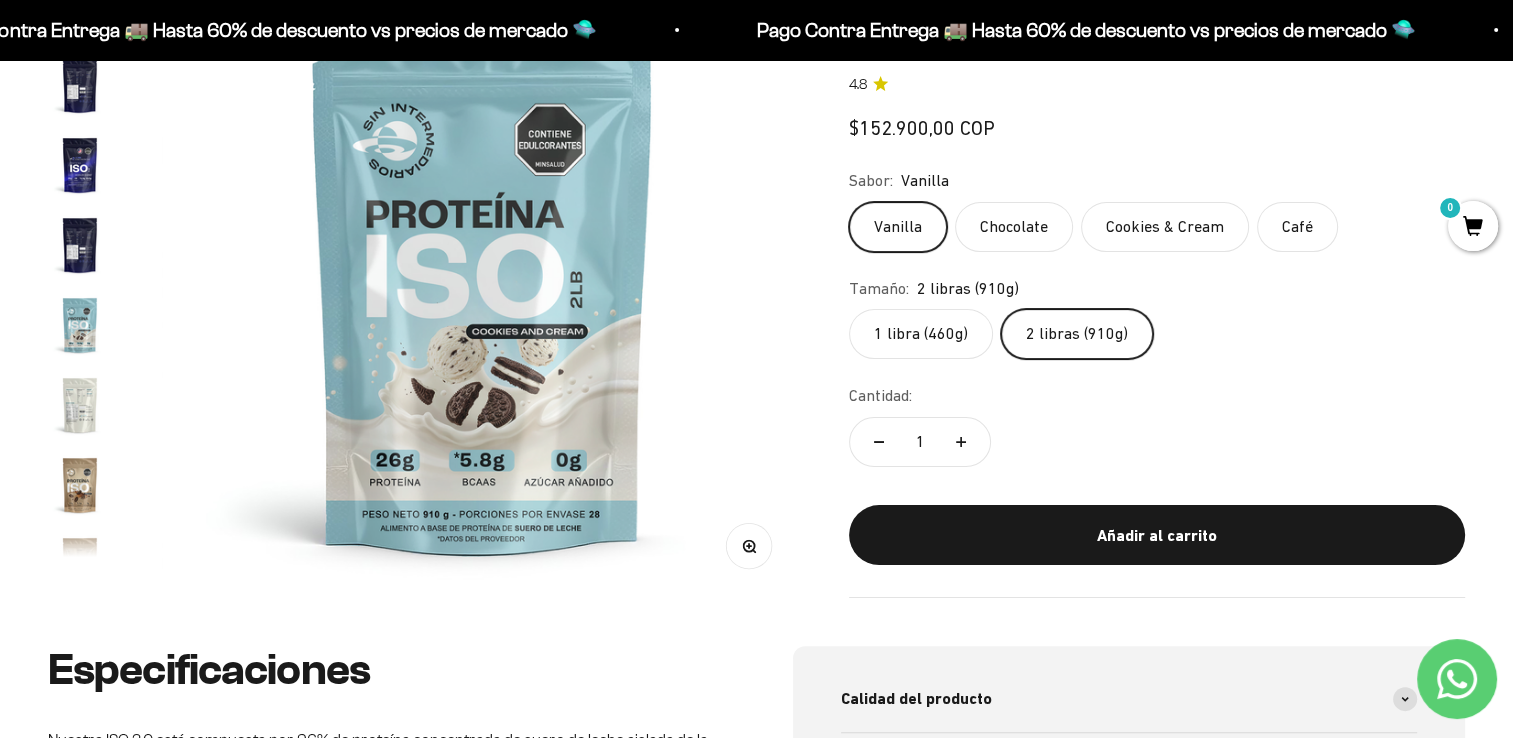 scroll, scrollTop: 0, scrollLeft: 1994, axis: horizontal 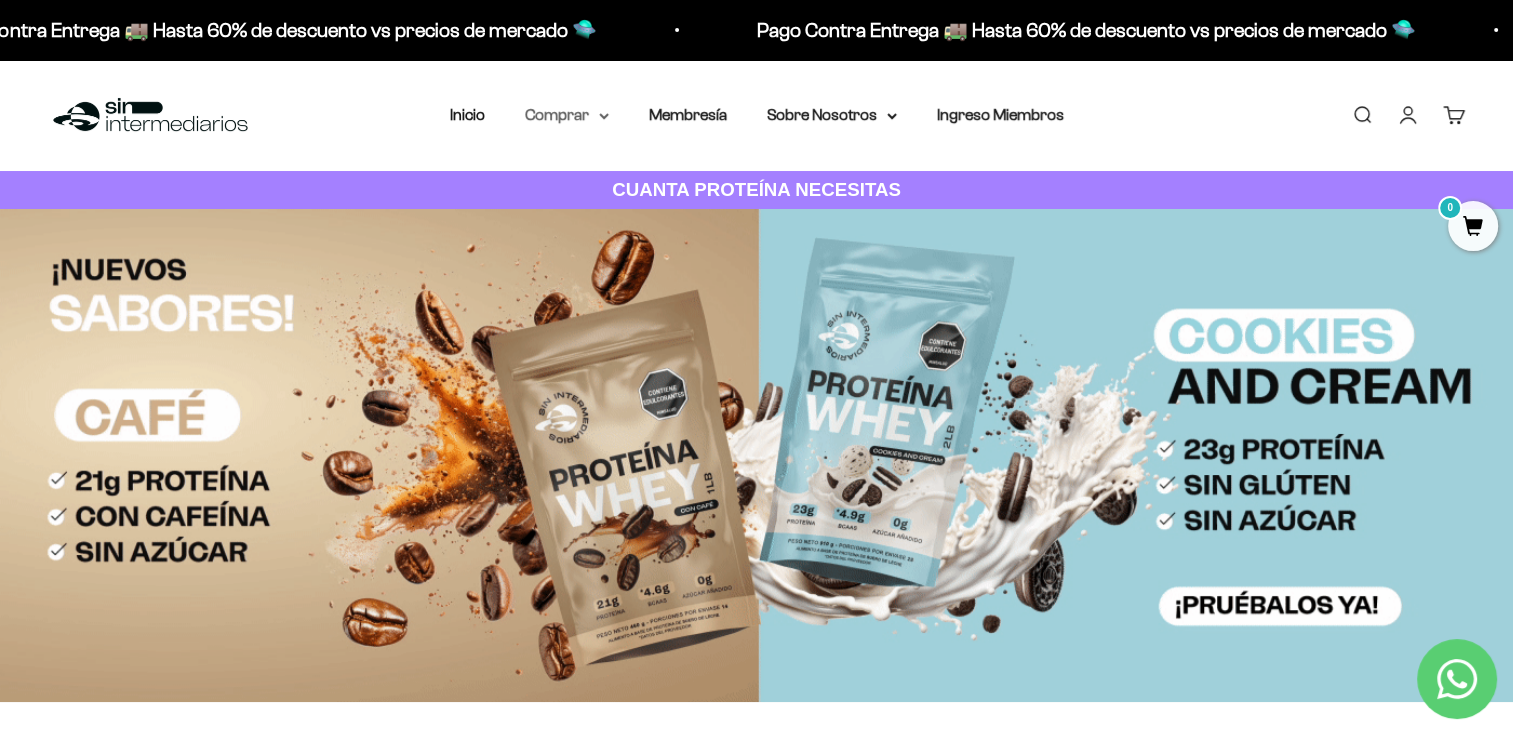 click on "Comprar" at bounding box center [567, 115] 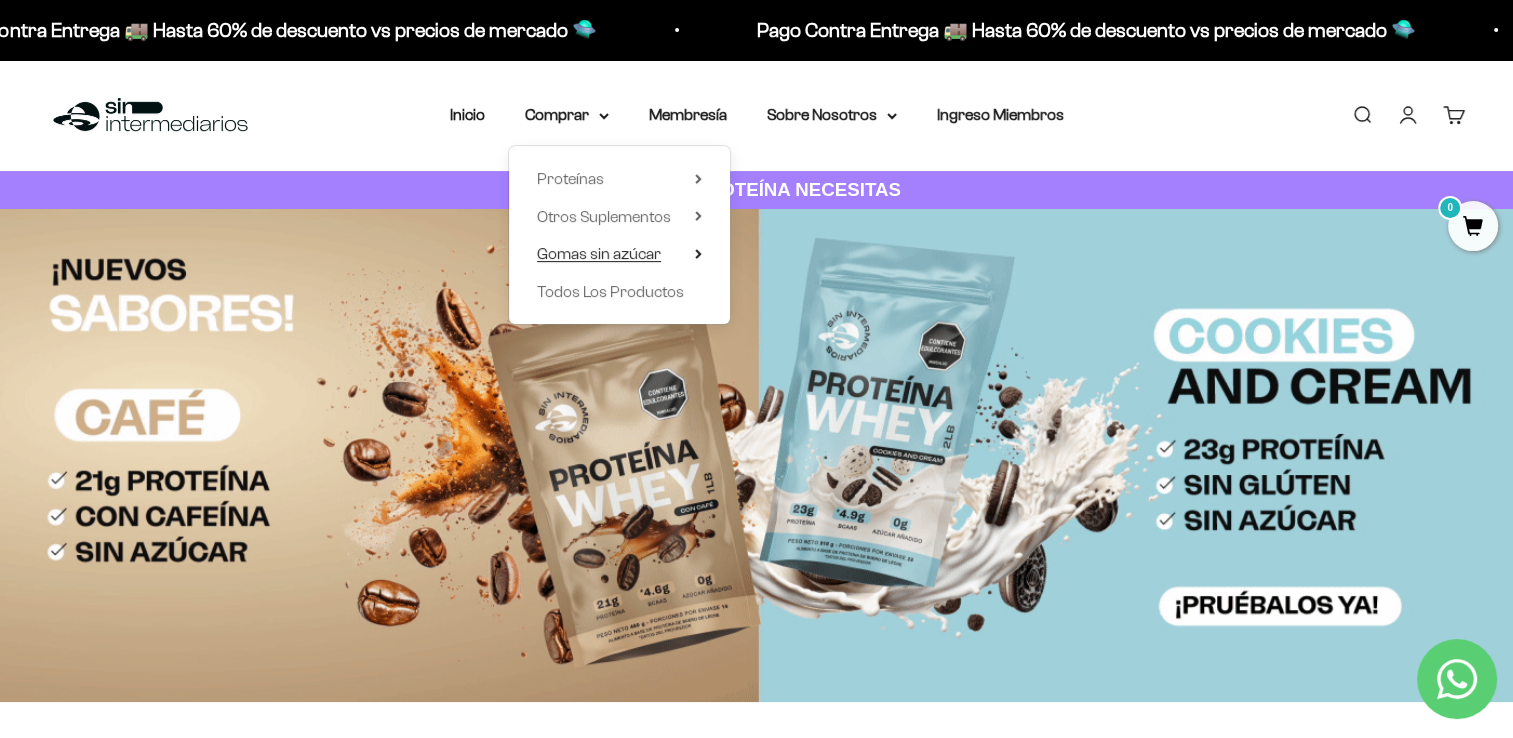 click on "Gomas sin azúcar" at bounding box center [599, 253] 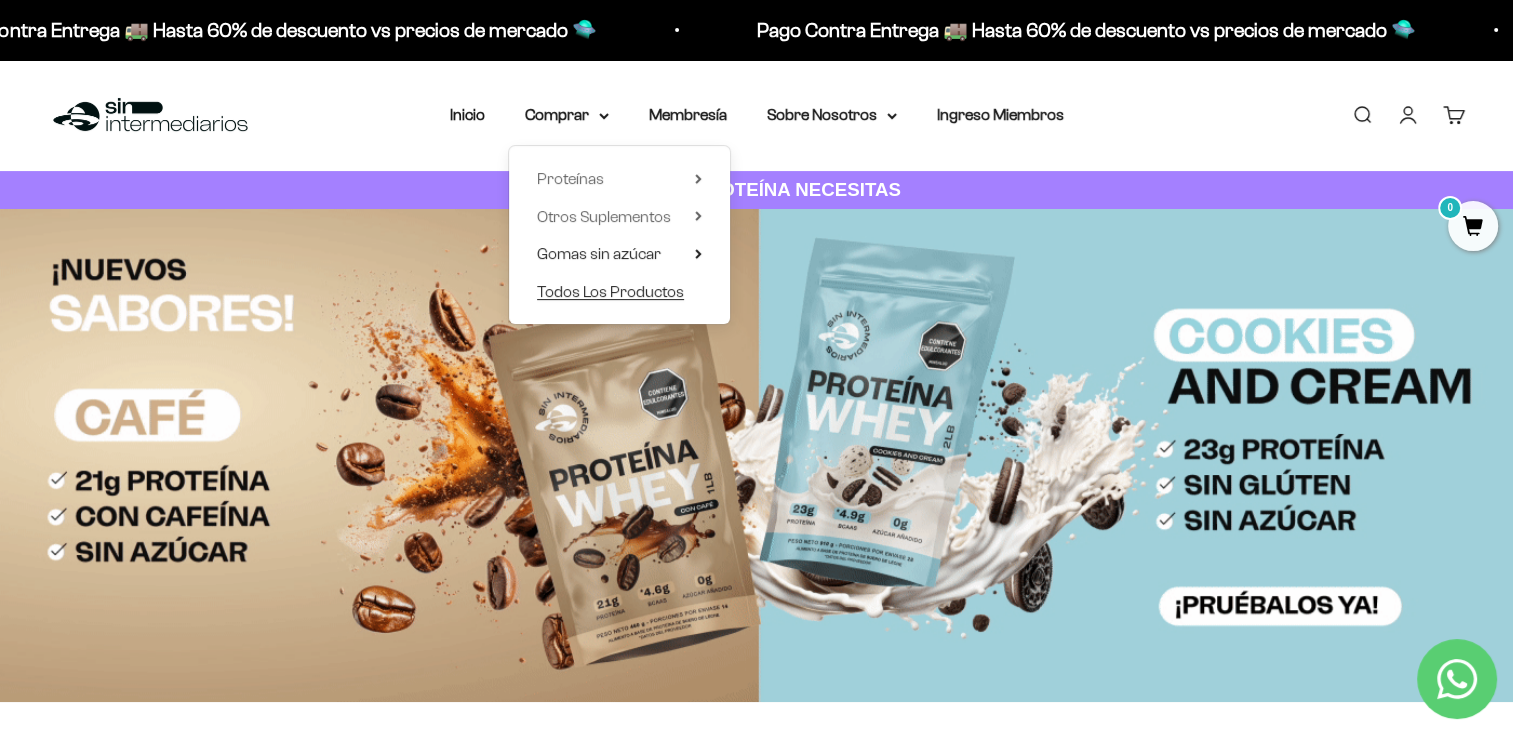 click on "Todos Los Productos" at bounding box center [610, 291] 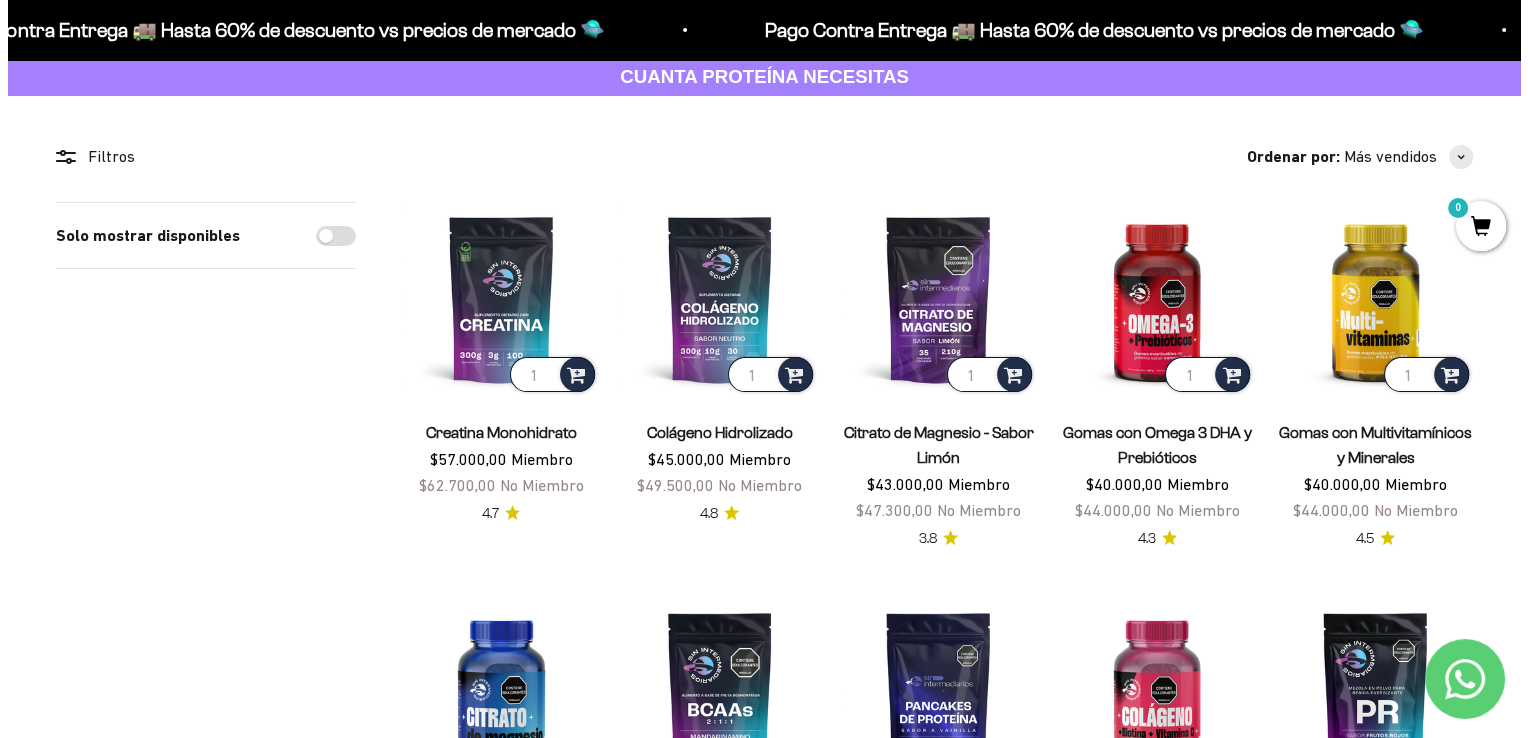 scroll, scrollTop: 200, scrollLeft: 0, axis: vertical 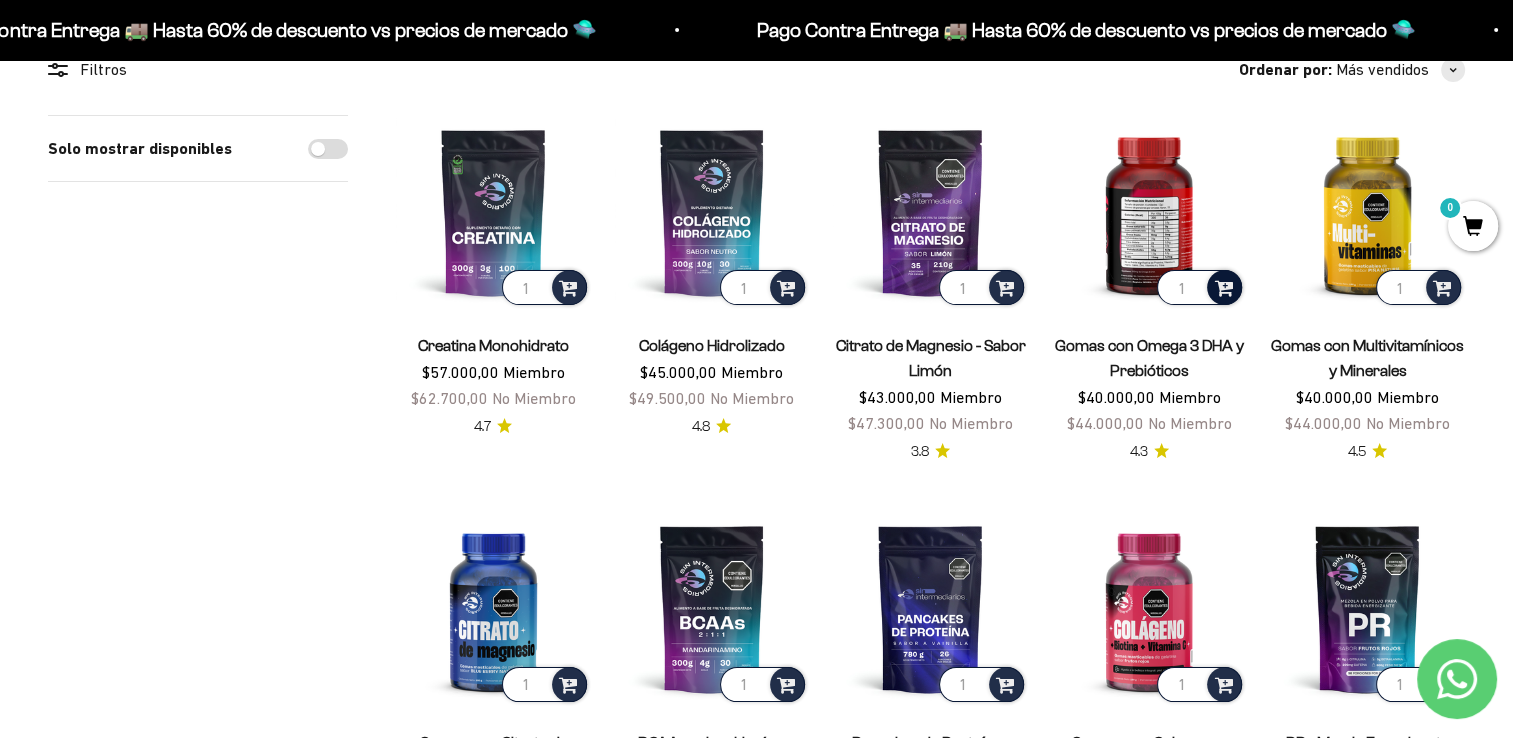 click at bounding box center (1223, 286) 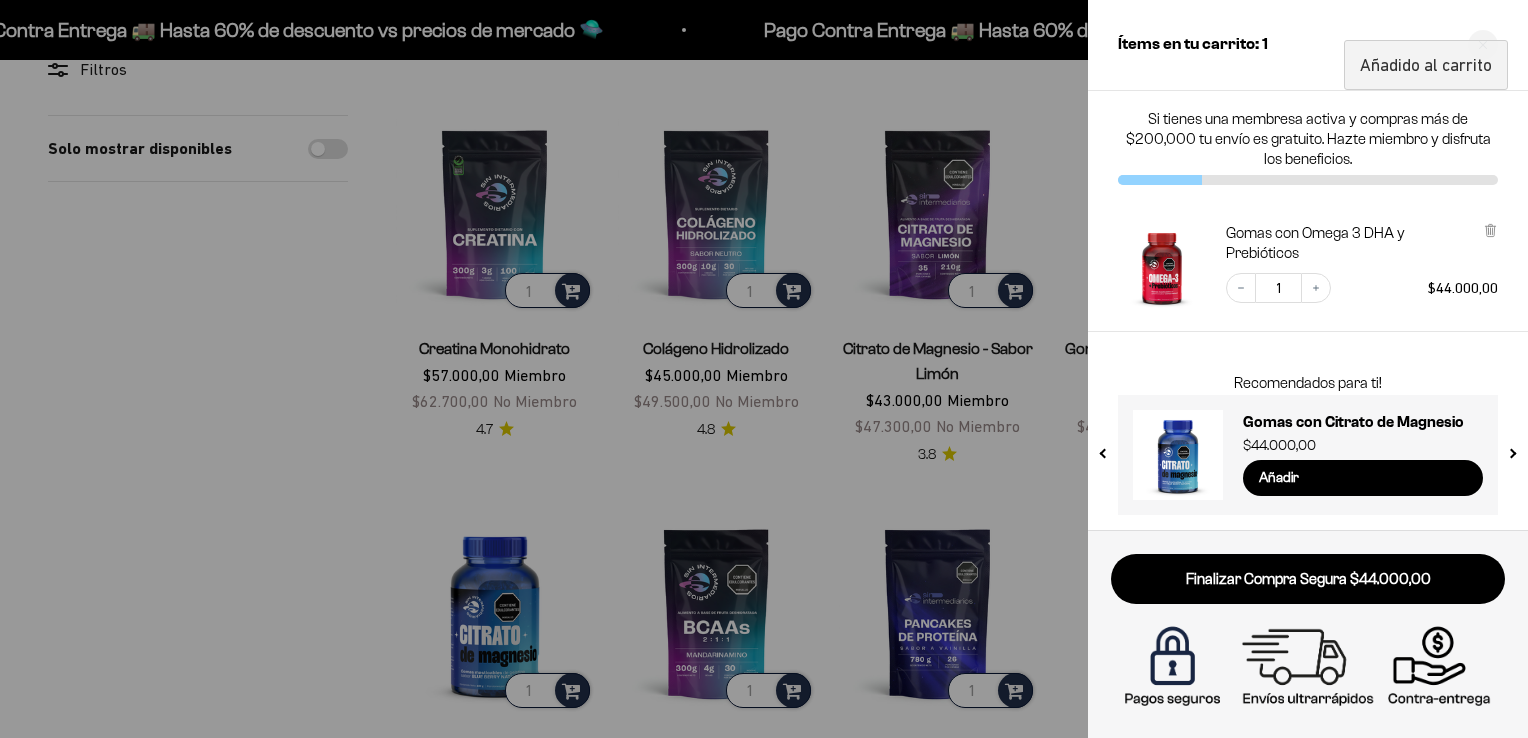 click at bounding box center (764, 369) 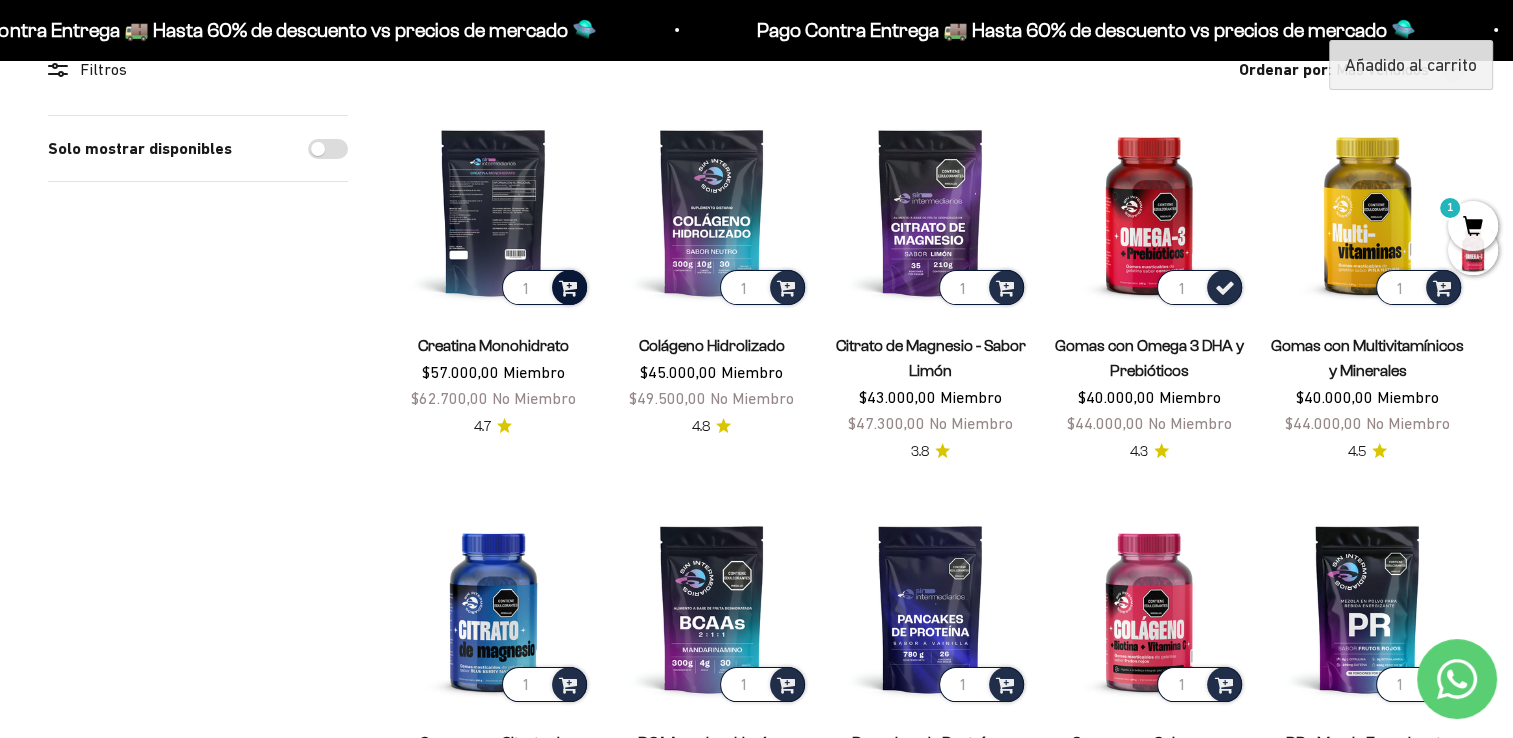 click at bounding box center [568, 286] 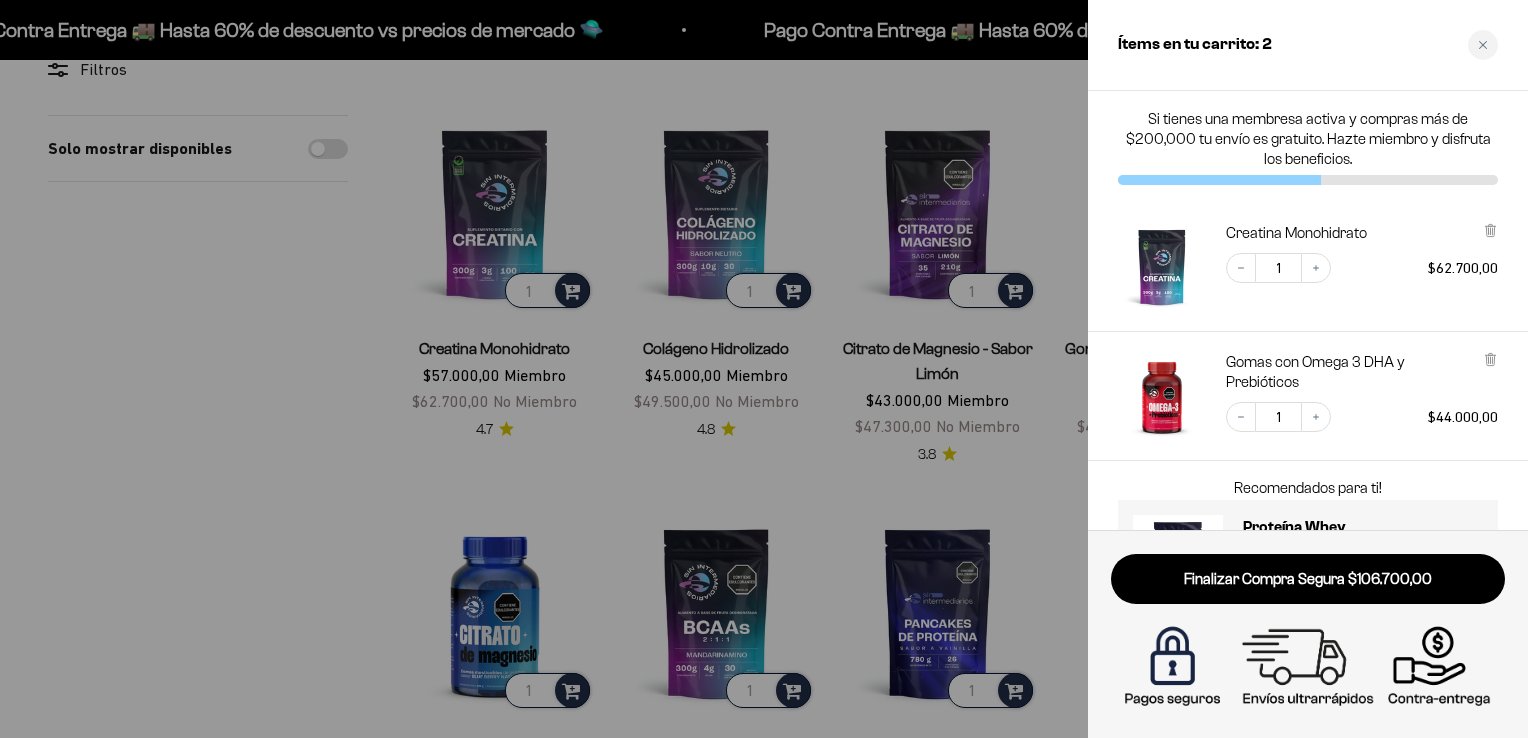 click on "Ir al contenido
Pago Contra Entrega 🚚 Hasta 60% de descuento vs precios de mercado 🛸
Pago Contra Entrega 🚚 Hasta 60% de descuento vs precios de mercado 🛸
Pago Contra Entrega 🚚 Hasta 60% de descuento vs precios de mercado 🛸
Pago Contra Entrega 🚚 Hasta 60% de descuento vs precios de mercado 🛸
Pago Contra Entrega 🚚 Hasta 60% de descuento vs precios de mercado 🛸
Pago Contra Entrega 🚚 Hasta 60% de descuento vs precios de mercado 🛸
Pago Contra Entrega 🚚 Hasta 60% de descuento vs precios de mercado 🛸" at bounding box center [764, 1986] 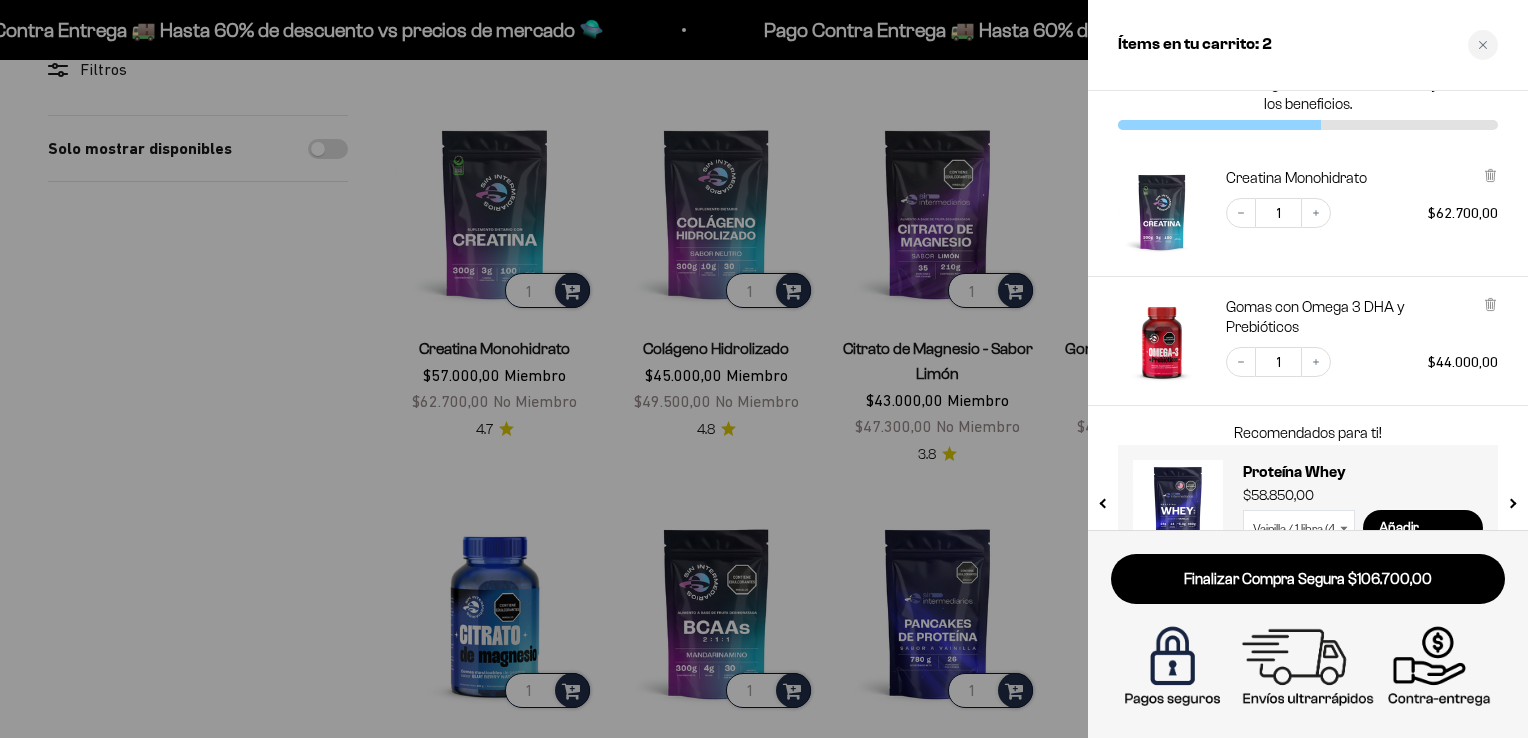 scroll, scrollTop: 104, scrollLeft: 0, axis: vertical 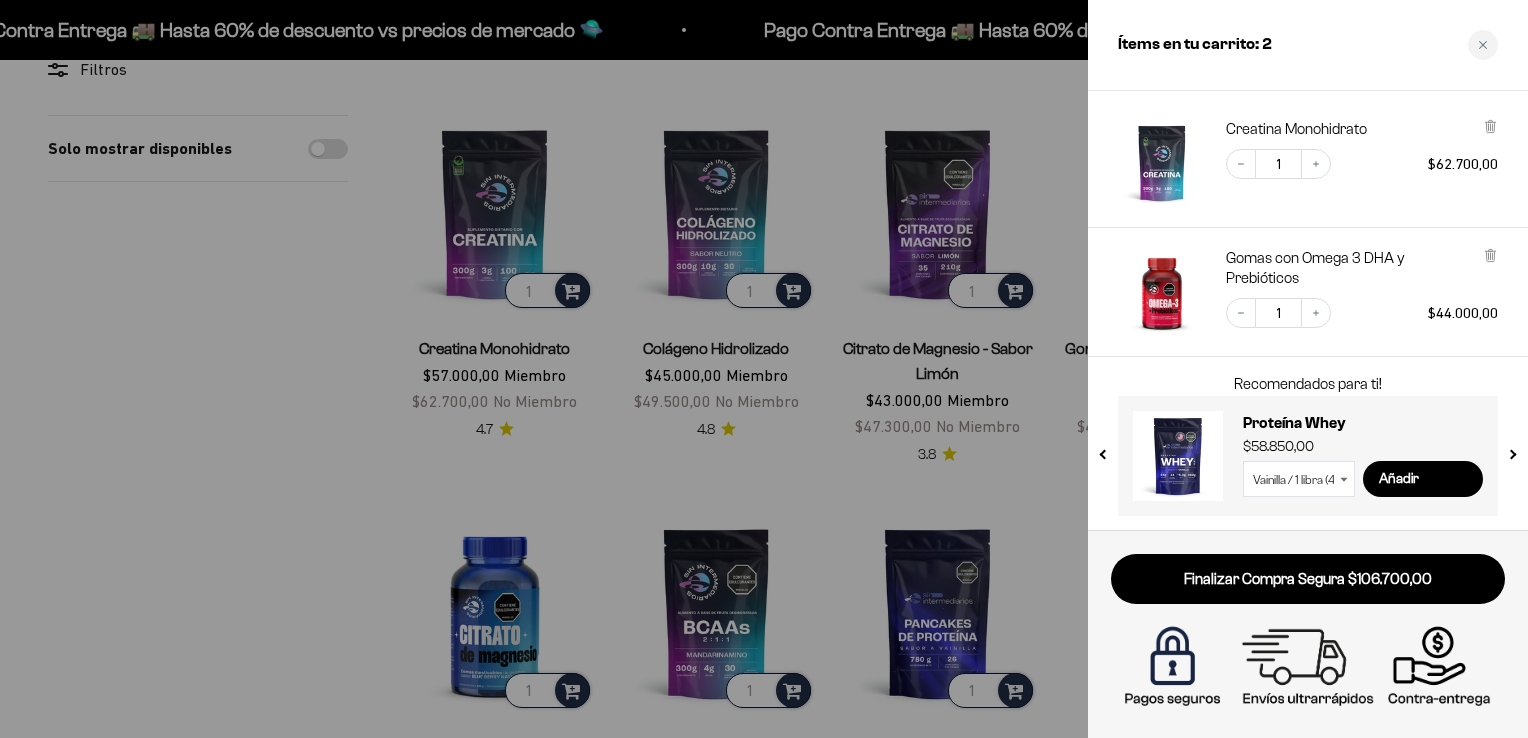 click on "Vainilla / 1 libra (460g) Vainilla / 2 libras (910g) Vainilla / 5 libras (2280g) Chocolate / 1 libra (460g) Chocolate / 2 libras (910g) Chocolate / 5 libras (2280g) Sin Sabor / 2 libras (910g) Cookies & Cream / 1 libra (460g) Cookies & Cream / 2 libras (910g) Café / 1 libra (460g) Café / 2 libras (910g)" at bounding box center (1299, 479) 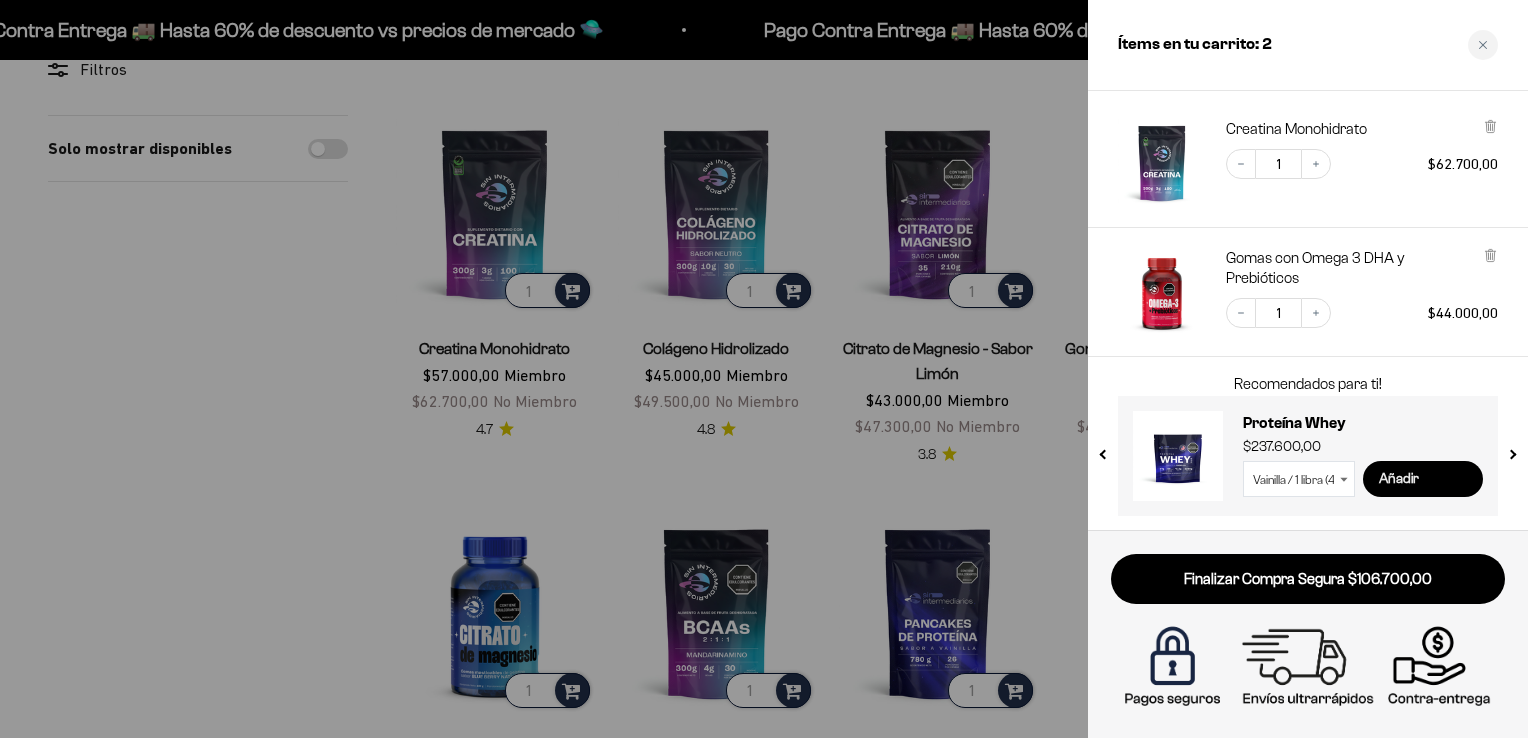 click on "Añadir" at bounding box center (1423, 479) 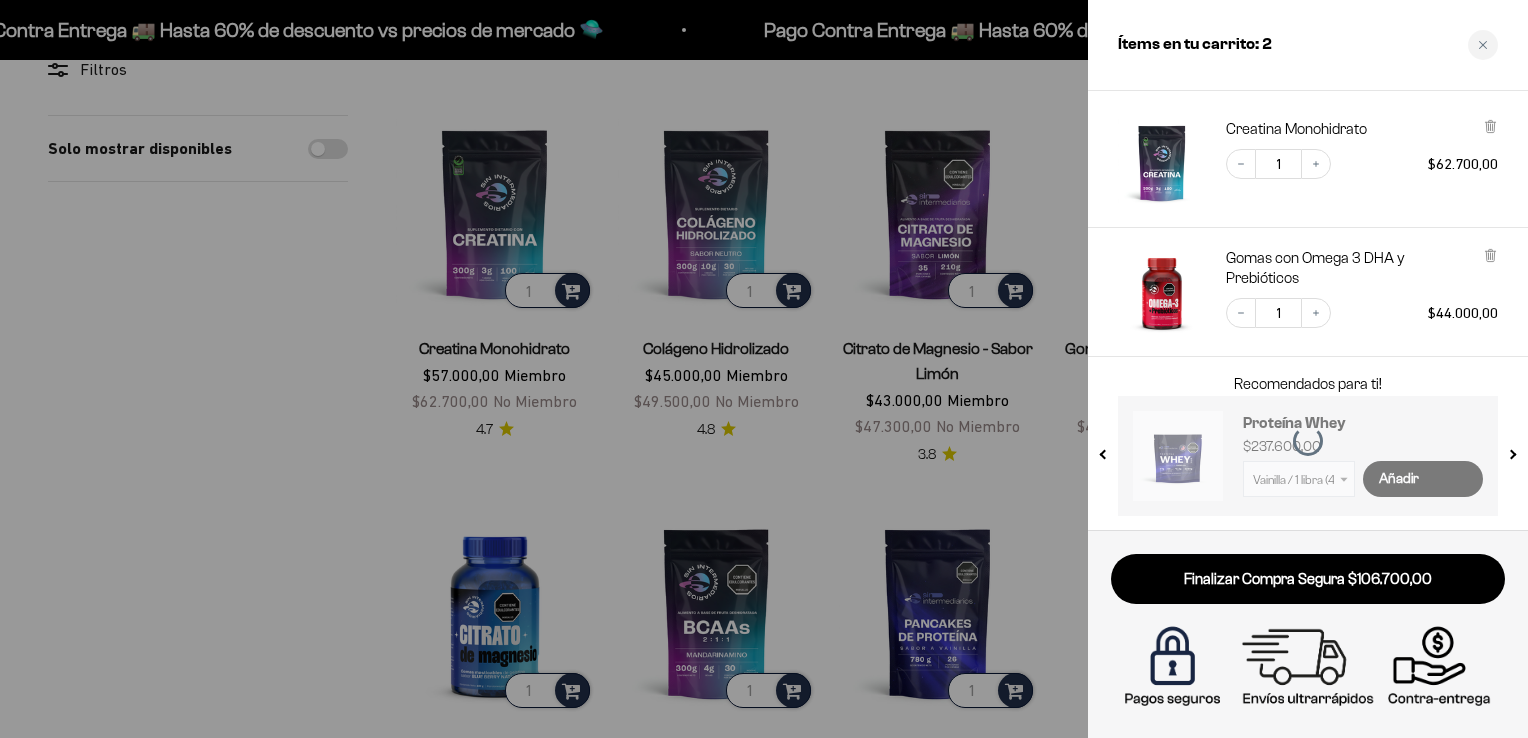 select on "42658509357265" 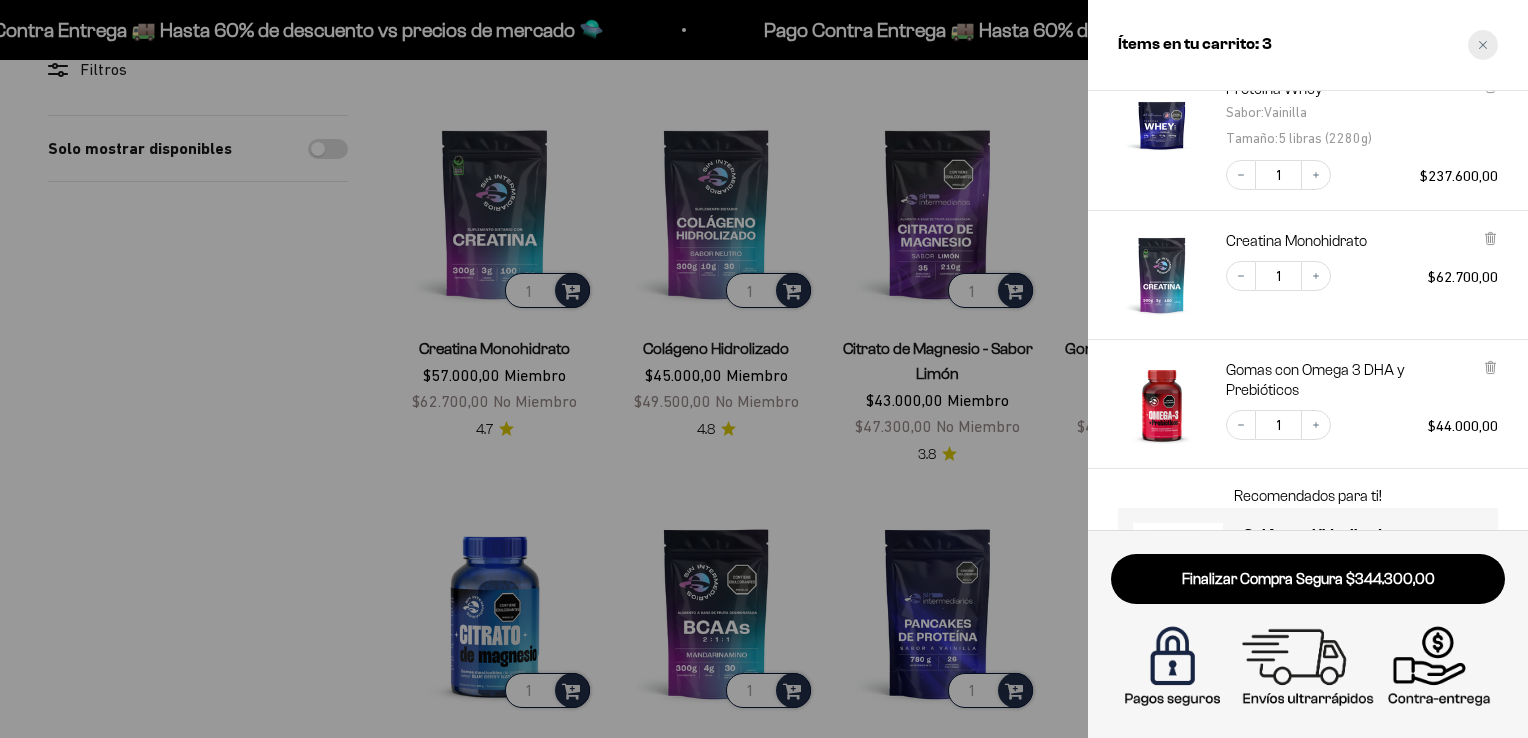 click 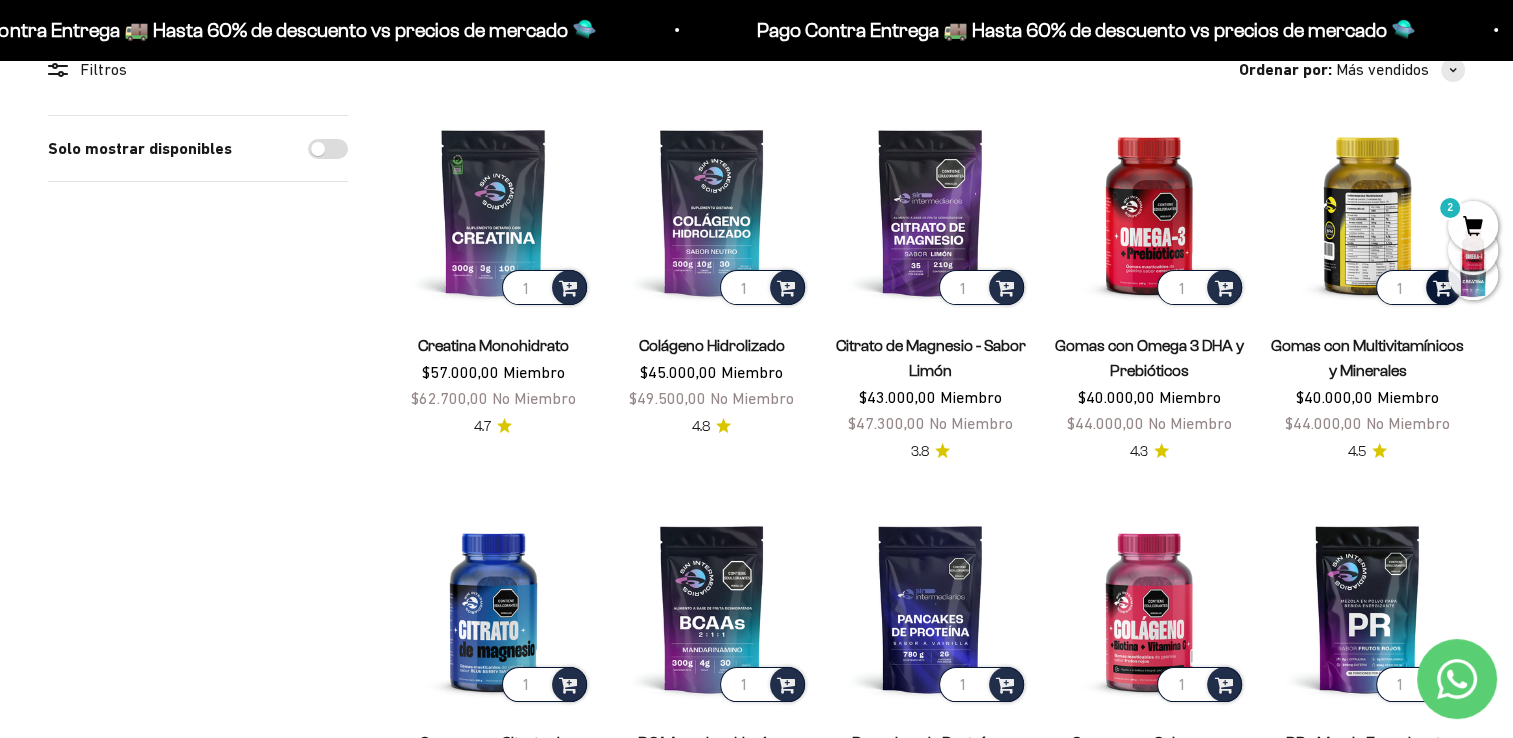click at bounding box center (1442, 286) 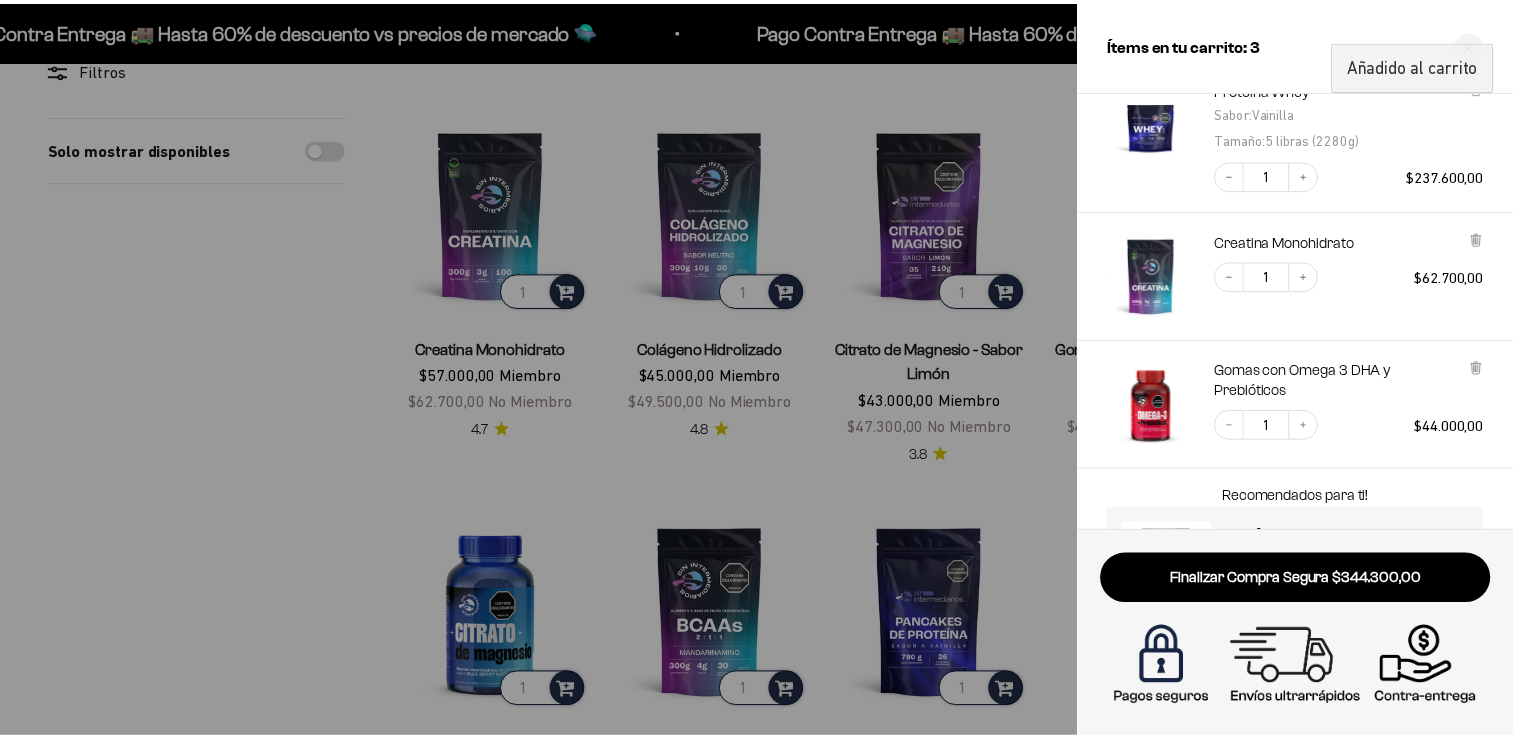 scroll, scrollTop: 233, scrollLeft: 0, axis: vertical 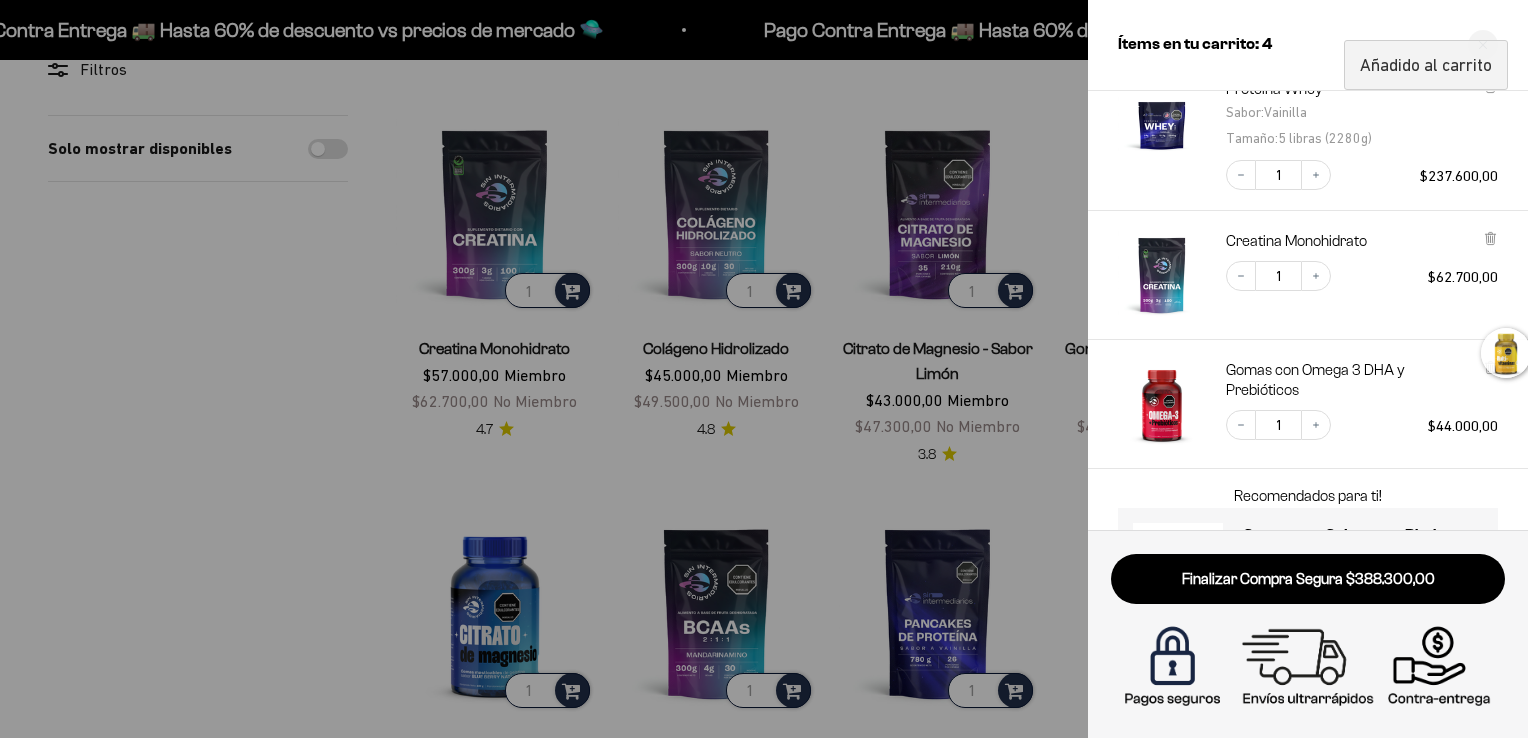click at bounding box center (764, 369) 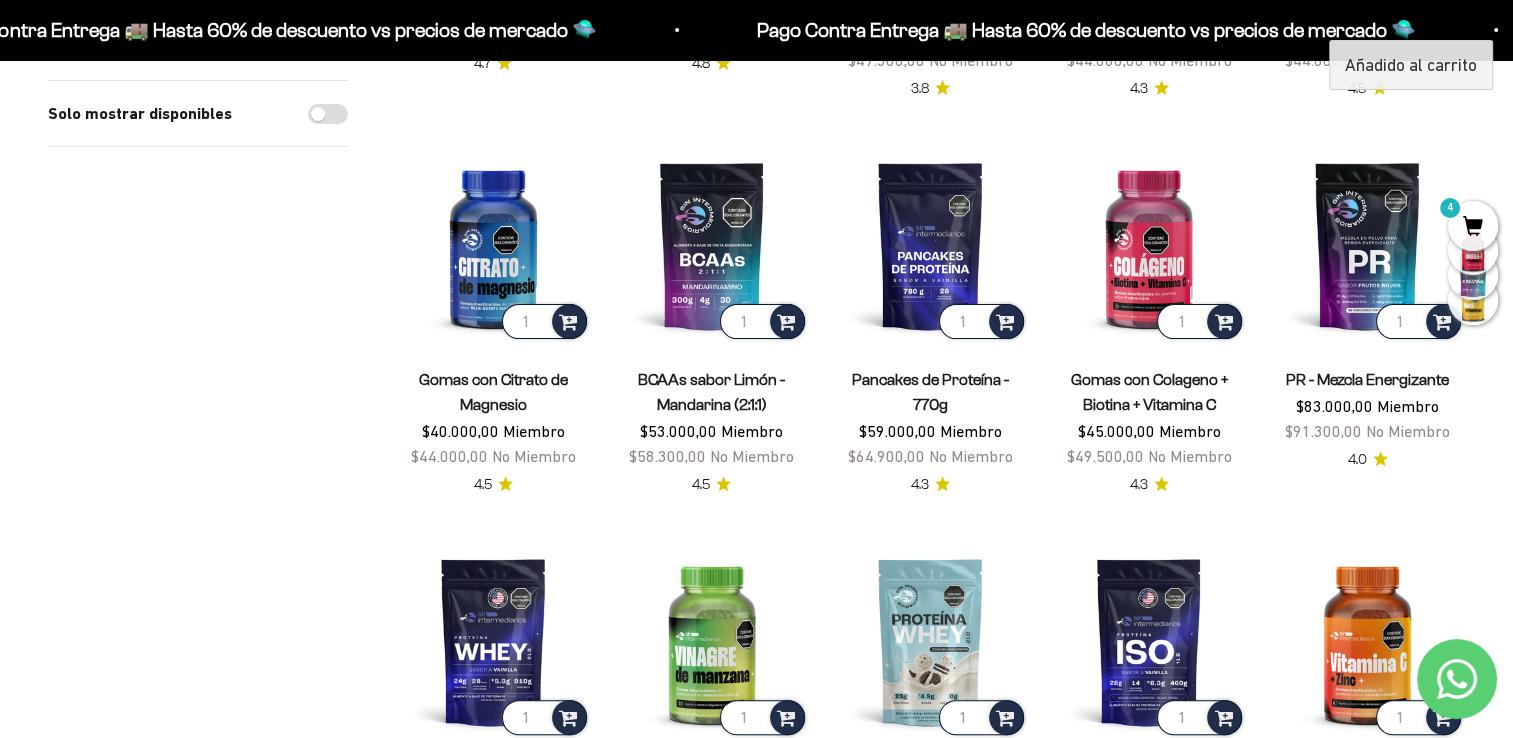 scroll, scrollTop: 600, scrollLeft: 0, axis: vertical 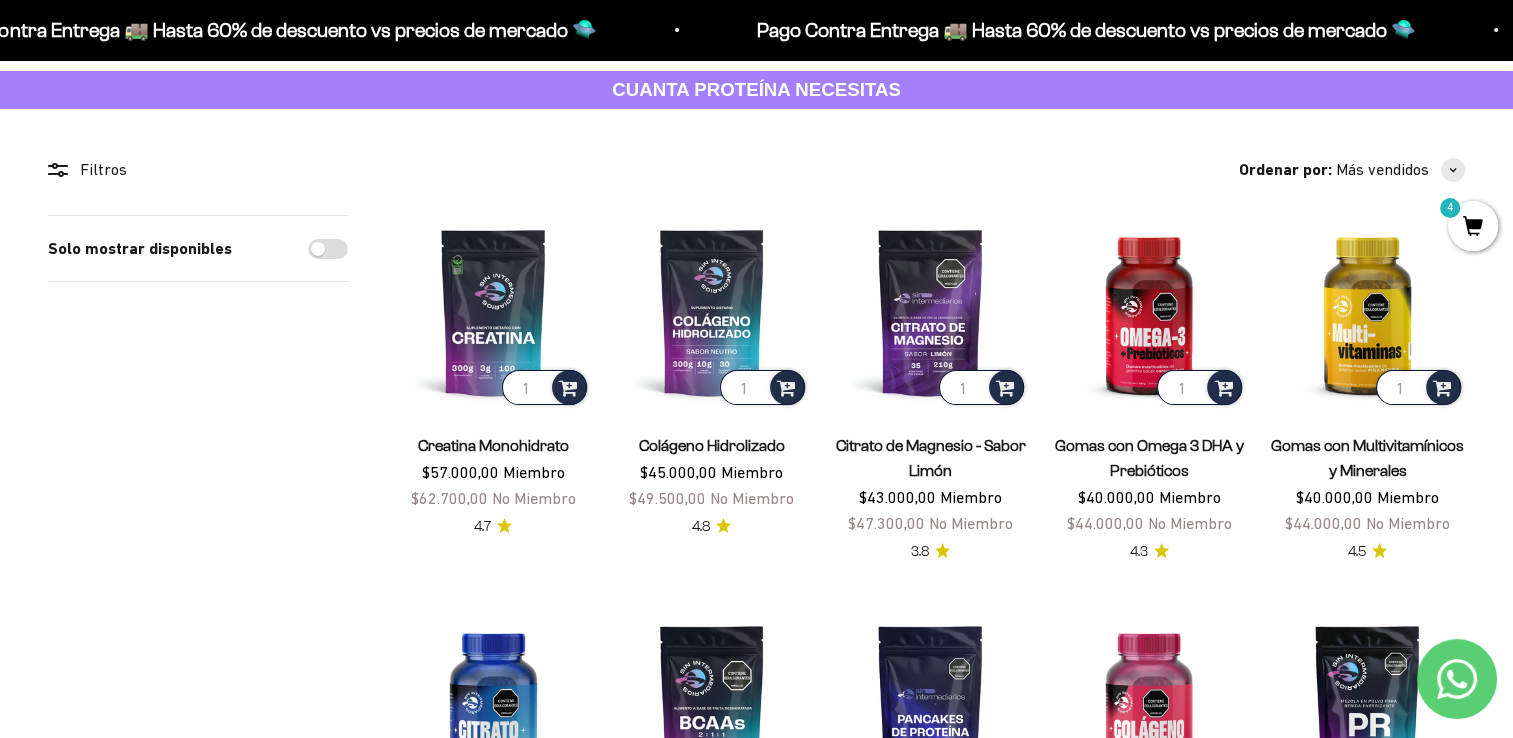 click on "4" at bounding box center (1473, 226) 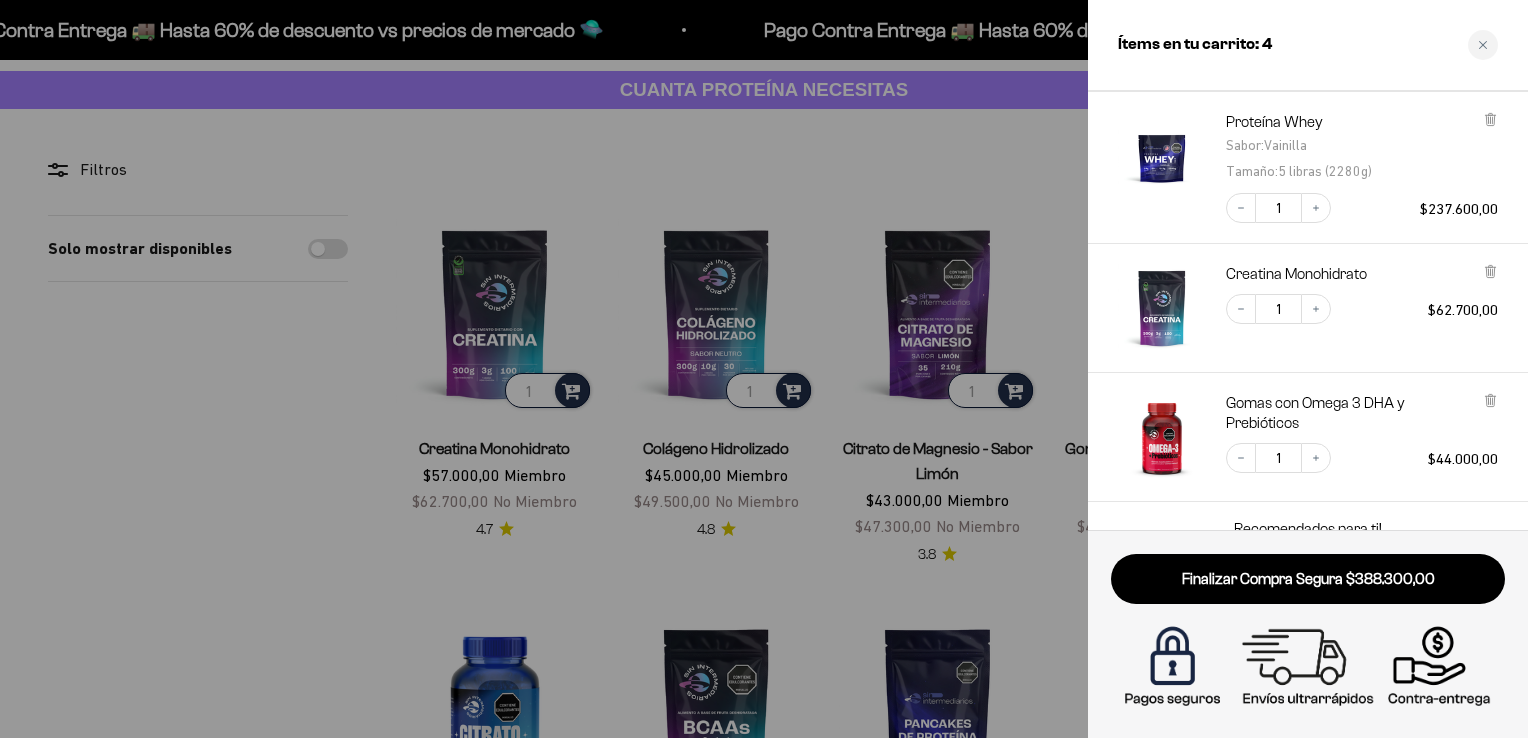 scroll, scrollTop: 300, scrollLeft: 0, axis: vertical 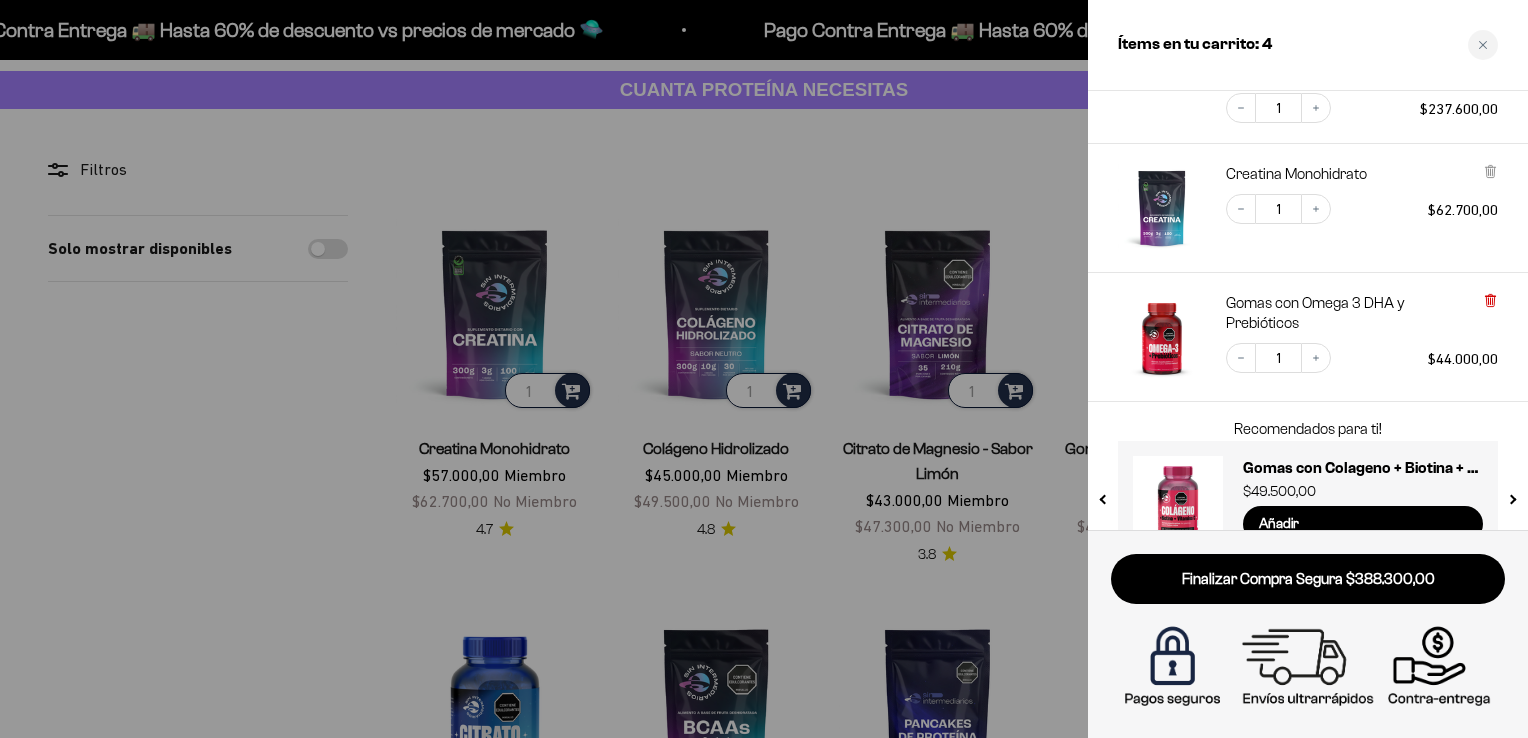 click 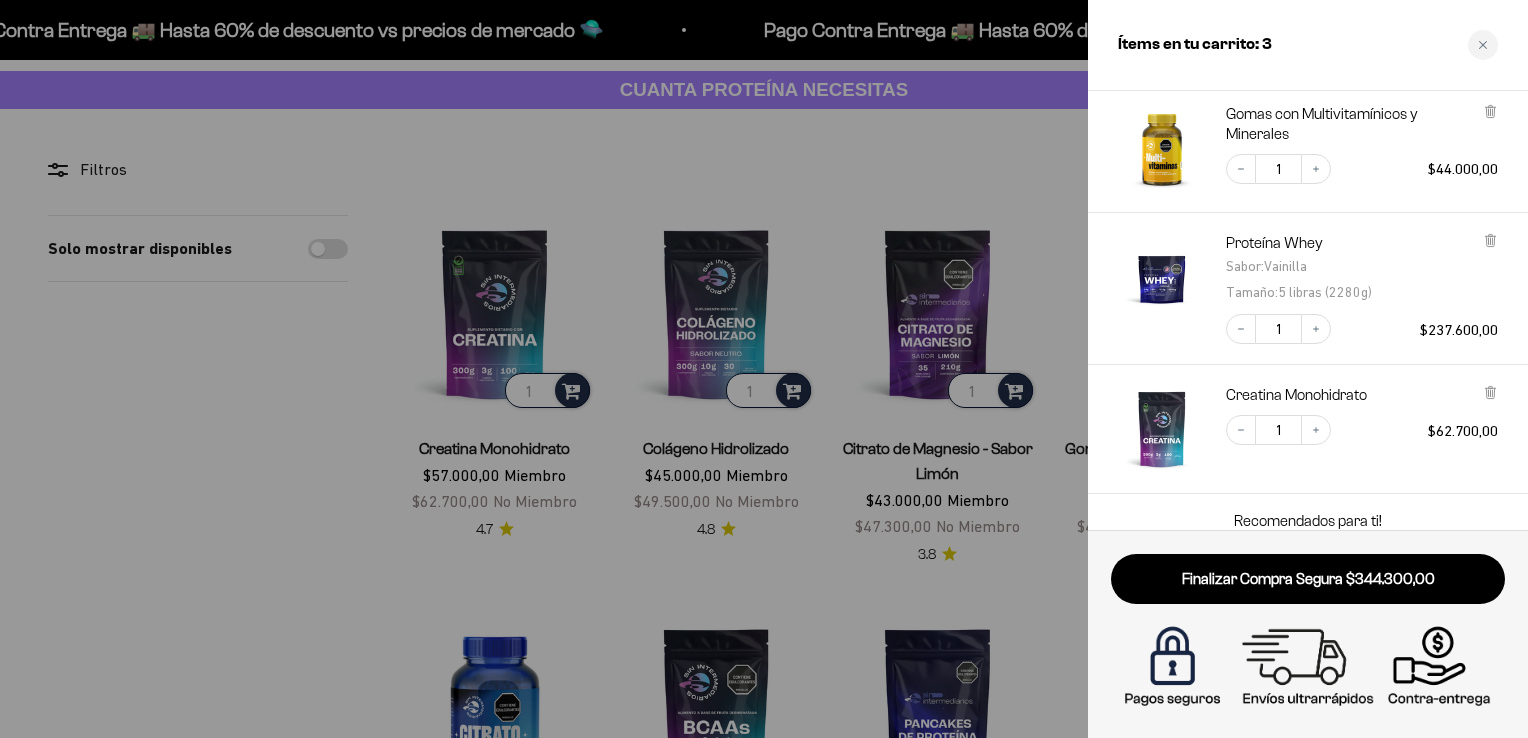 scroll, scrollTop: 216, scrollLeft: 0, axis: vertical 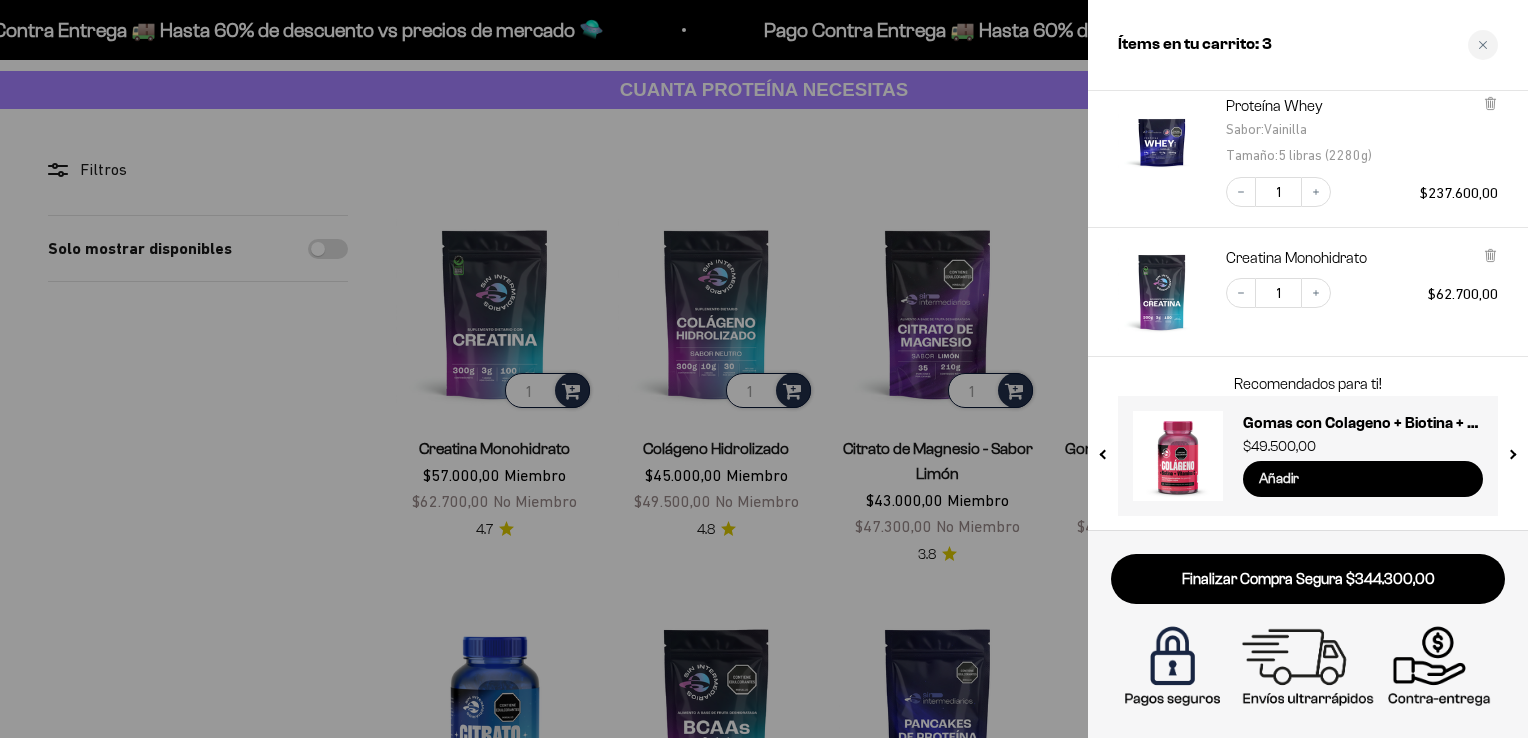 click on "Añadir" at bounding box center [1363, 479] 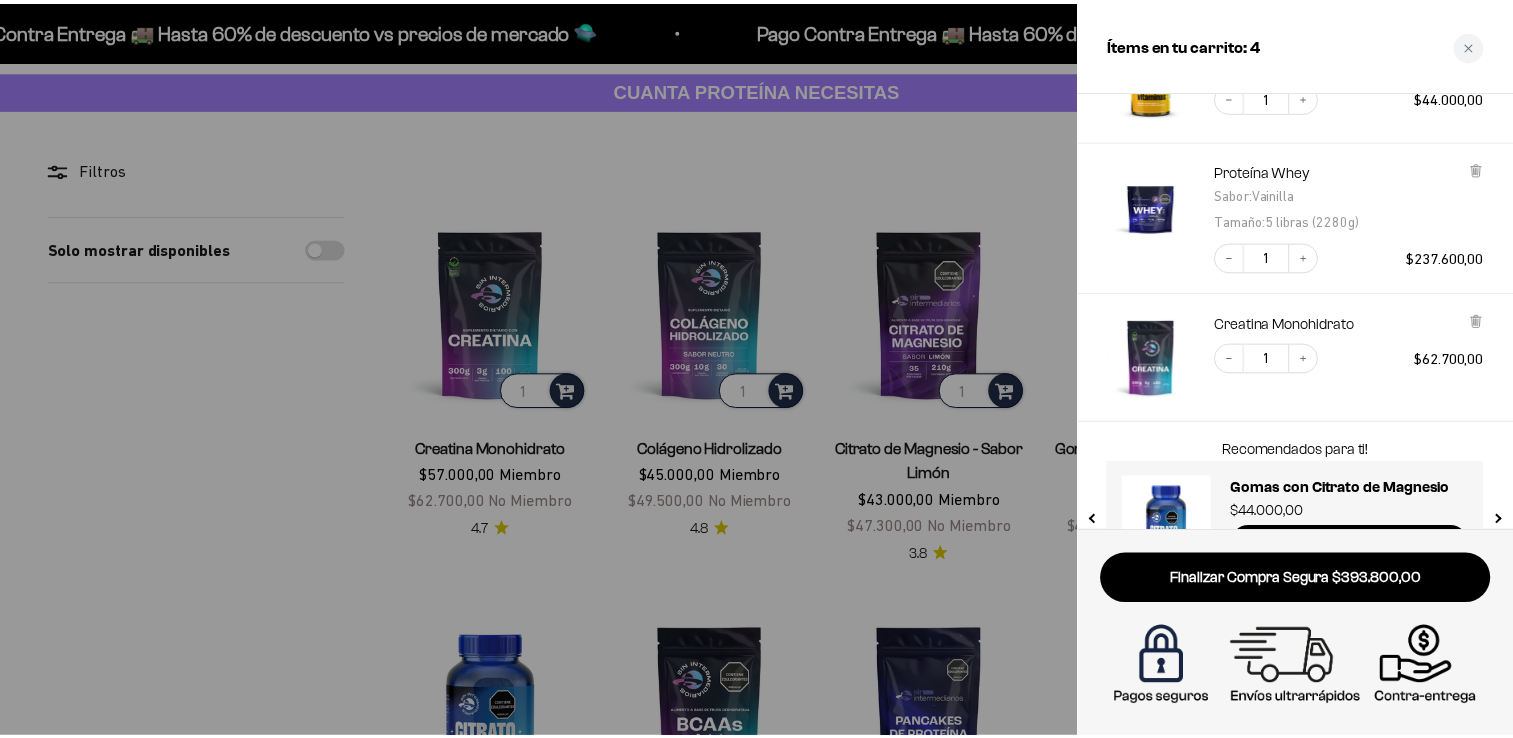 scroll, scrollTop: 45, scrollLeft: 0, axis: vertical 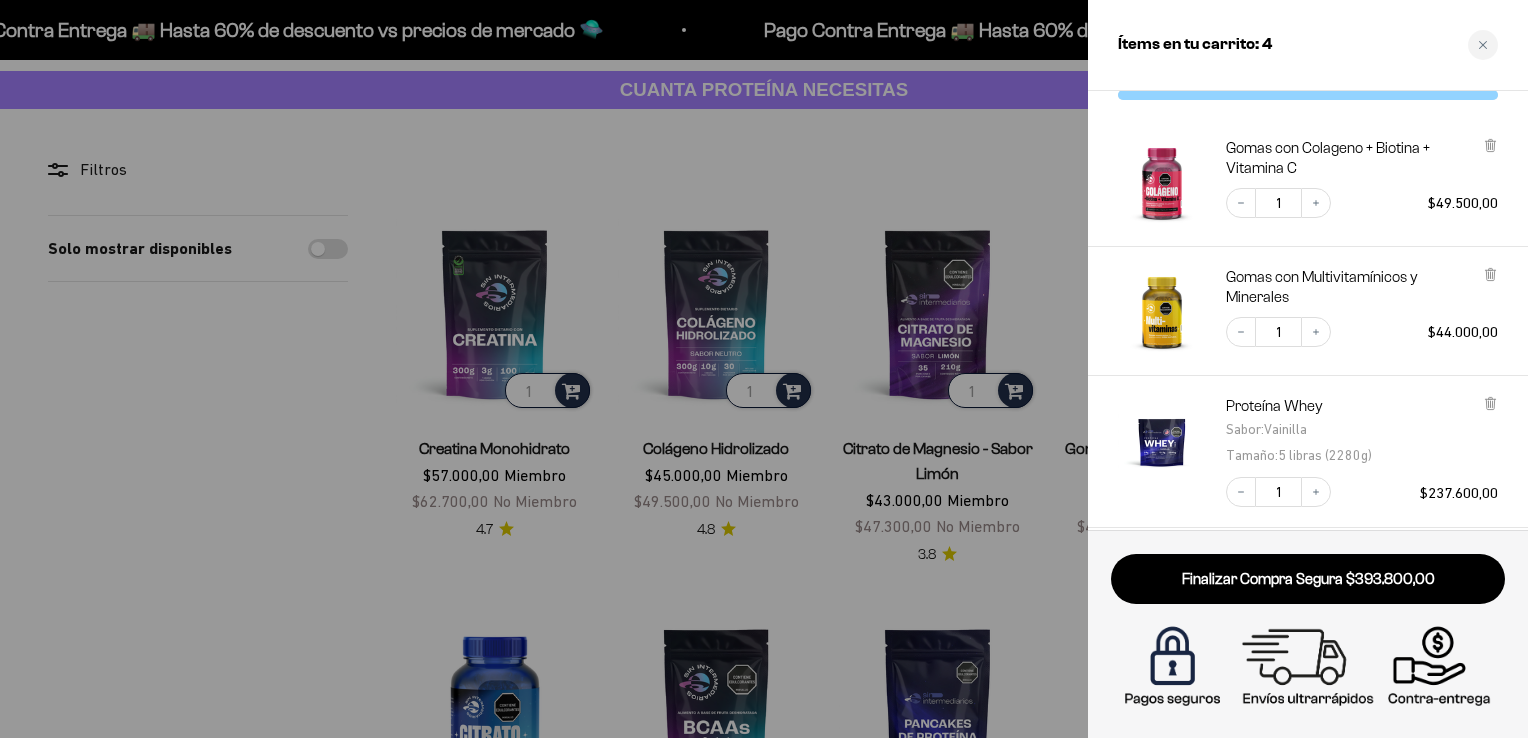 click at bounding box center [764, 369] 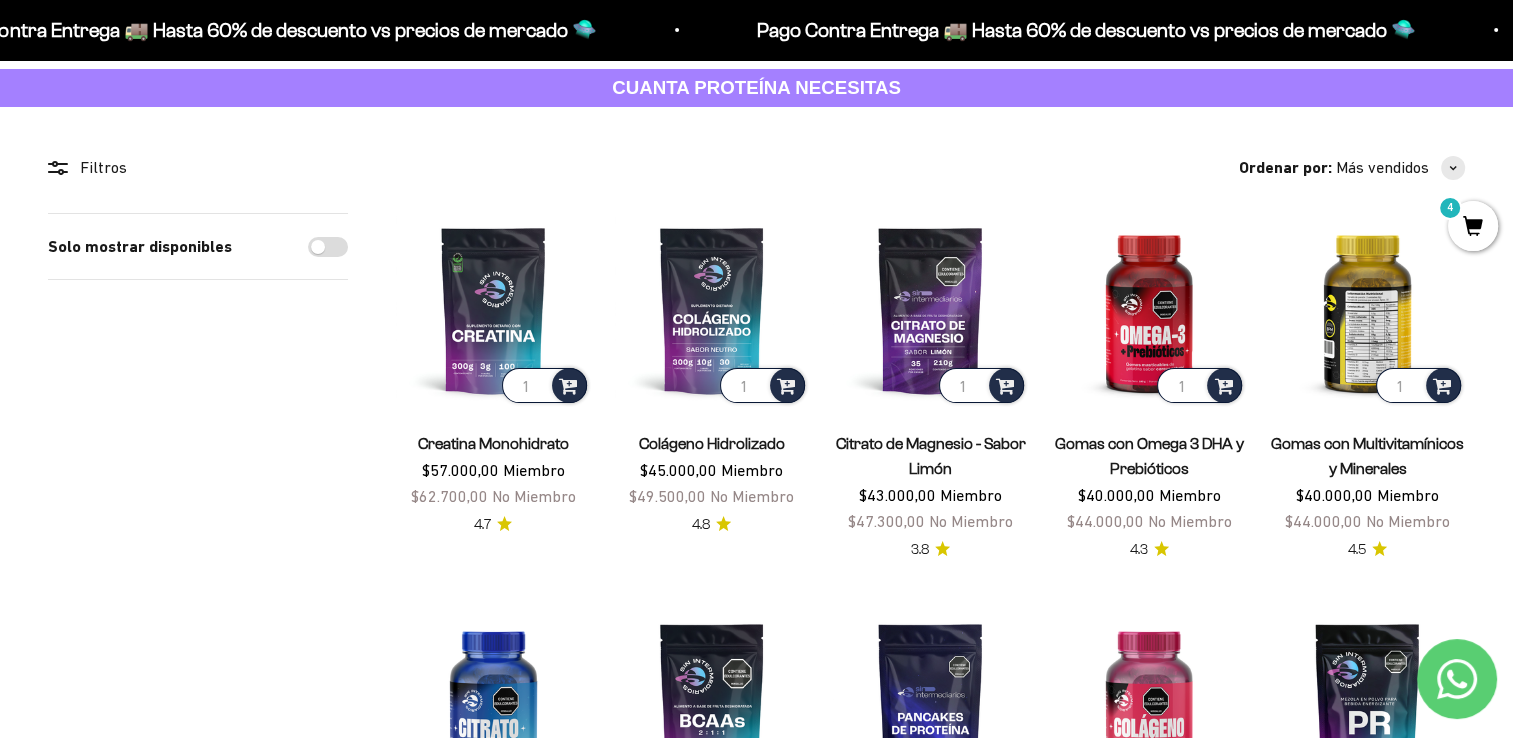 scroll, scrollTop: 0, scrollLeft: 0, axis: both 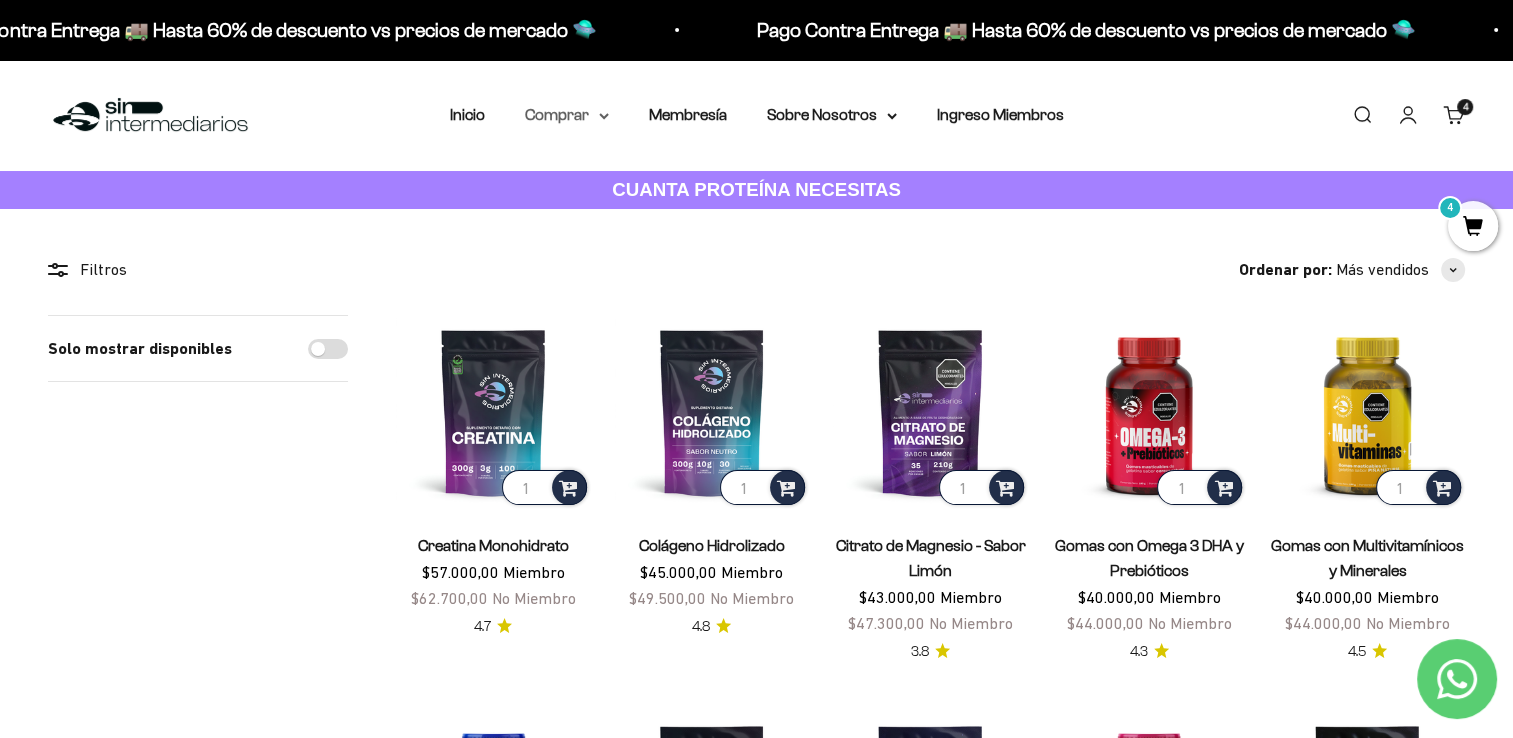 click 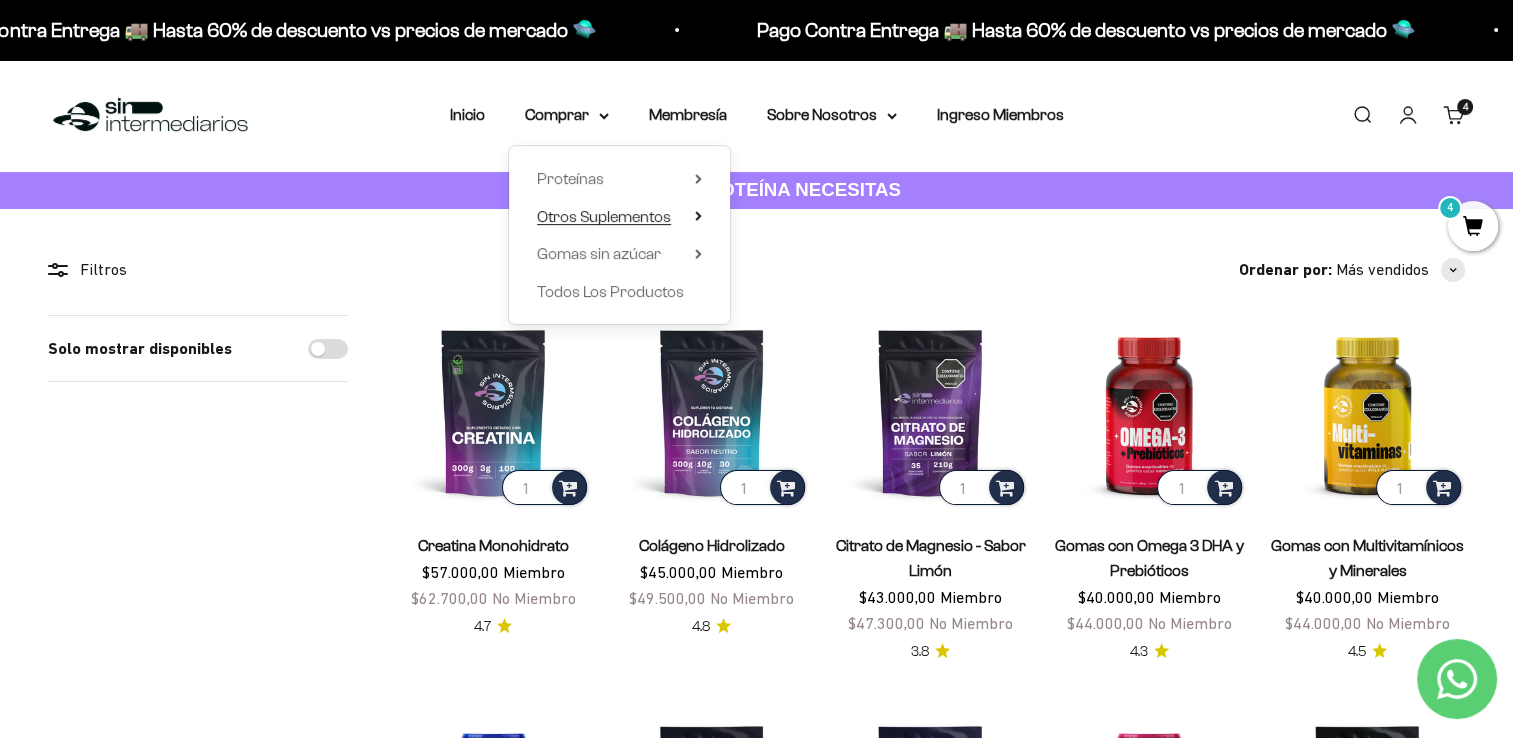 click 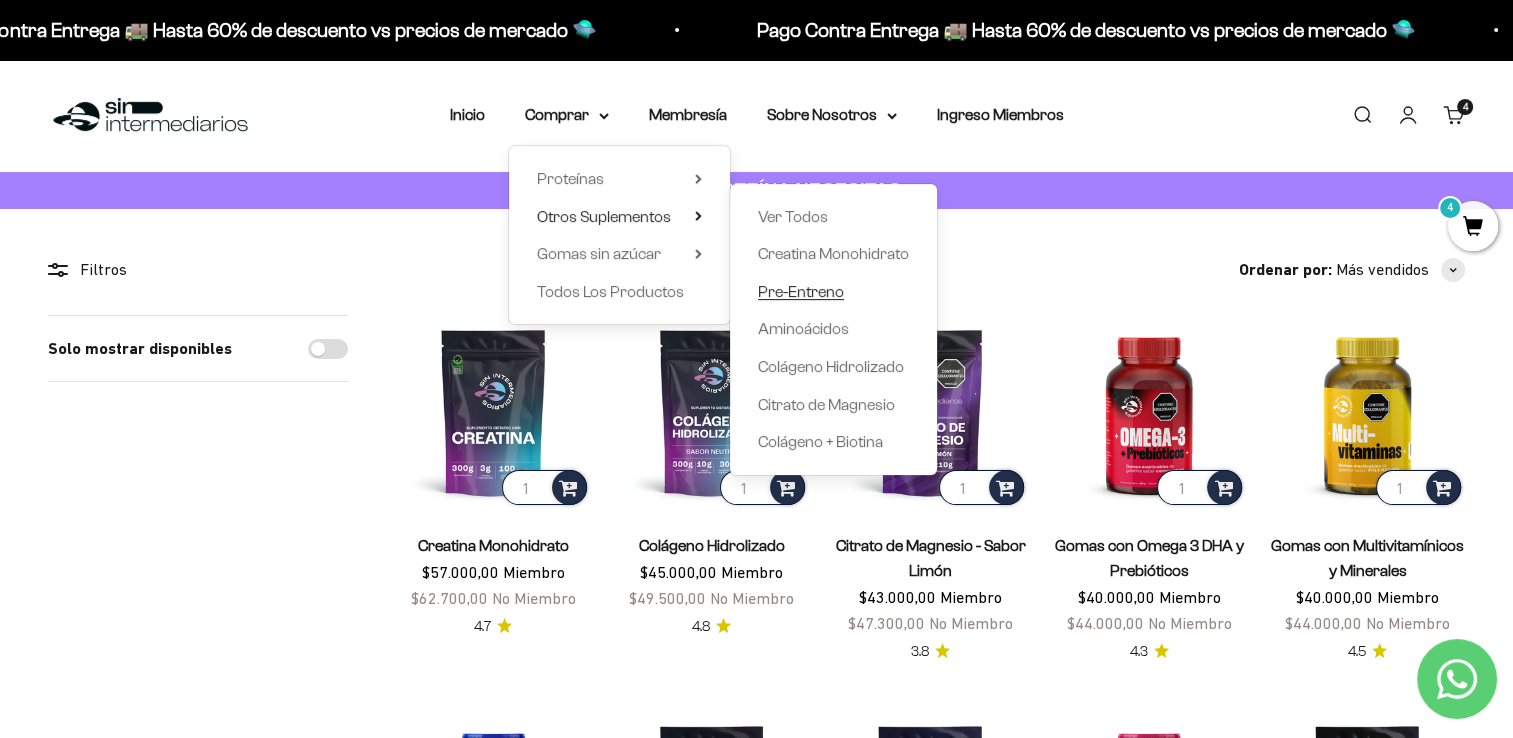 click on "Pre-Entreno" at bounding box center [801, 291] 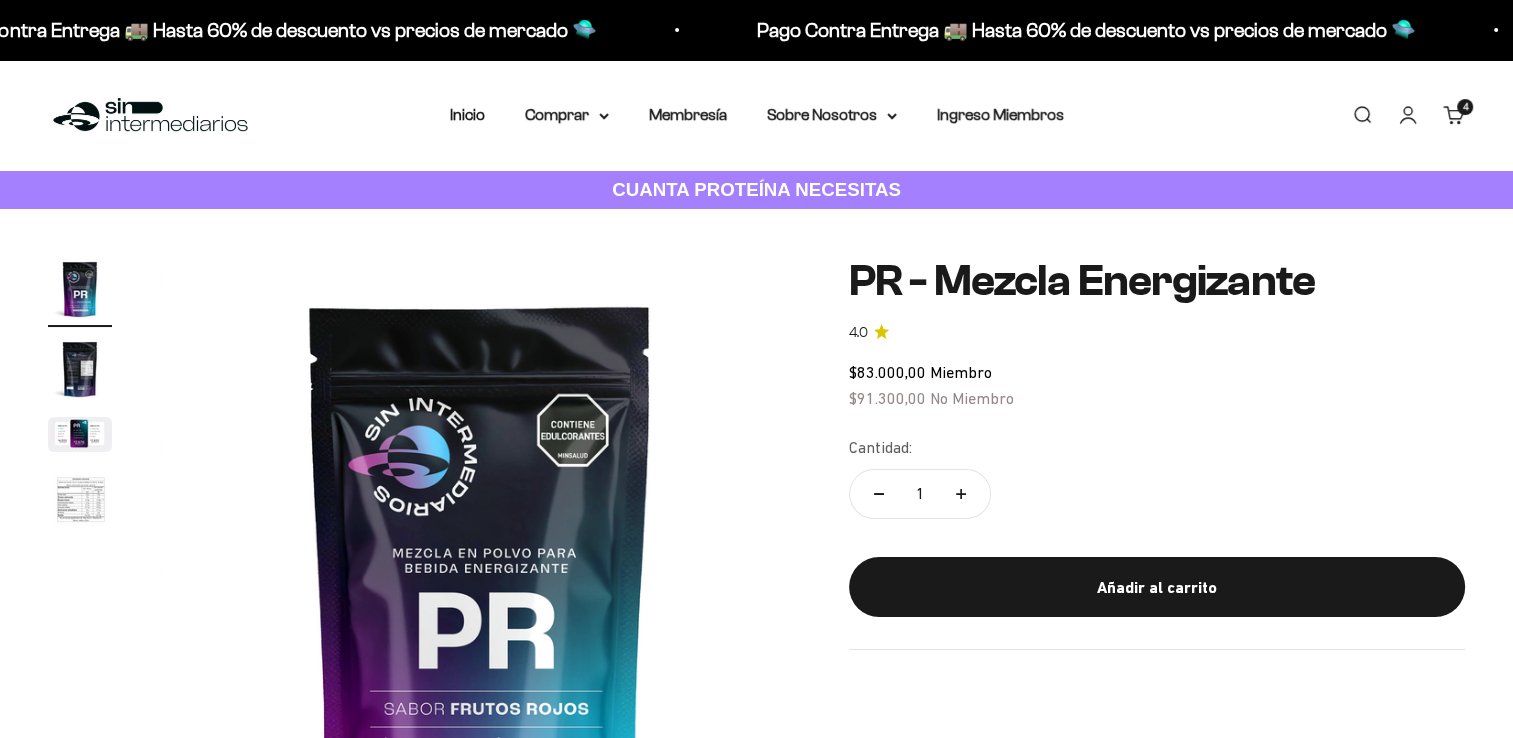 scroll, scrollTop: 100, scrollLeft: 0, axis: vertical 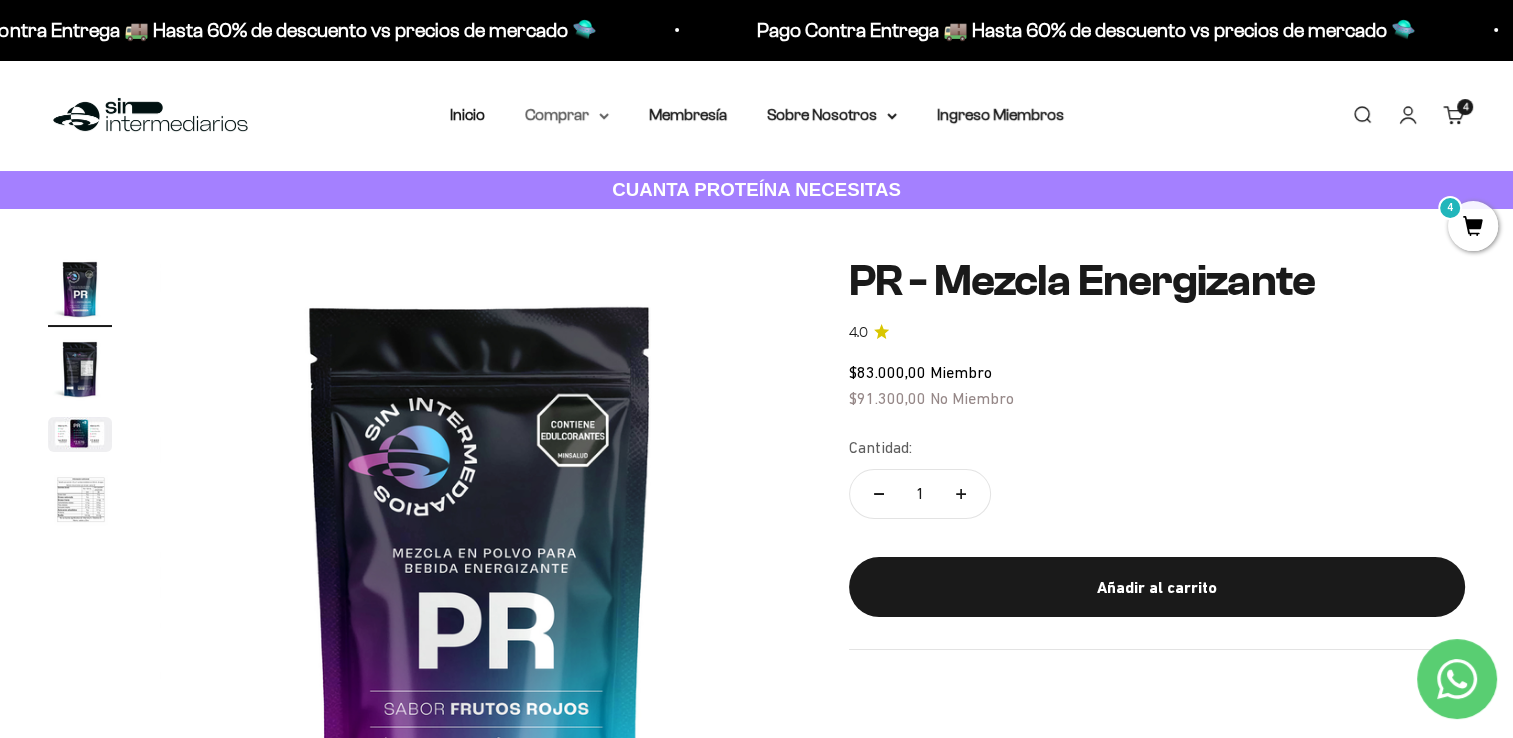 click on "Comprar" at bounding box center [567, 115] 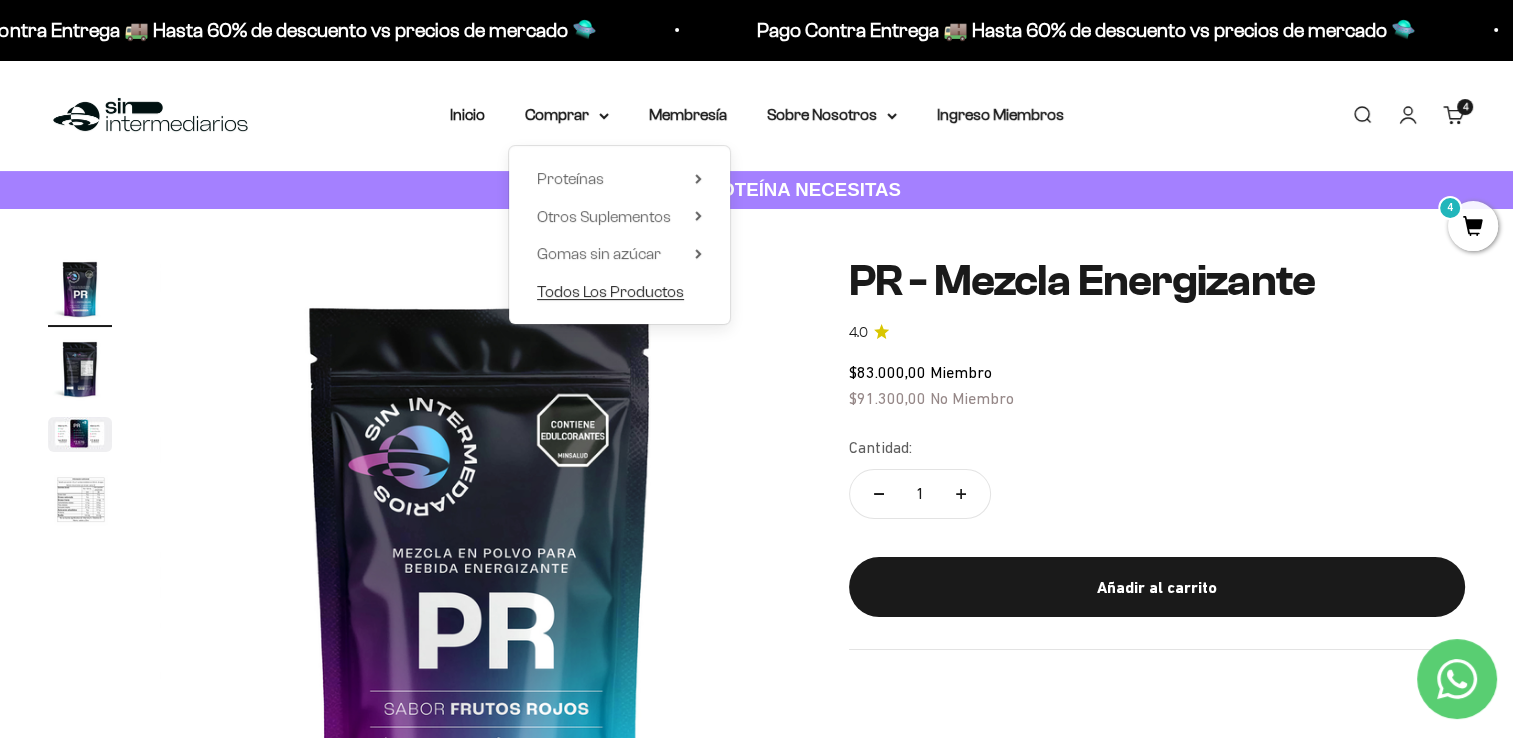 click on "Todos Los Productos" at bounding box center (610, 291) 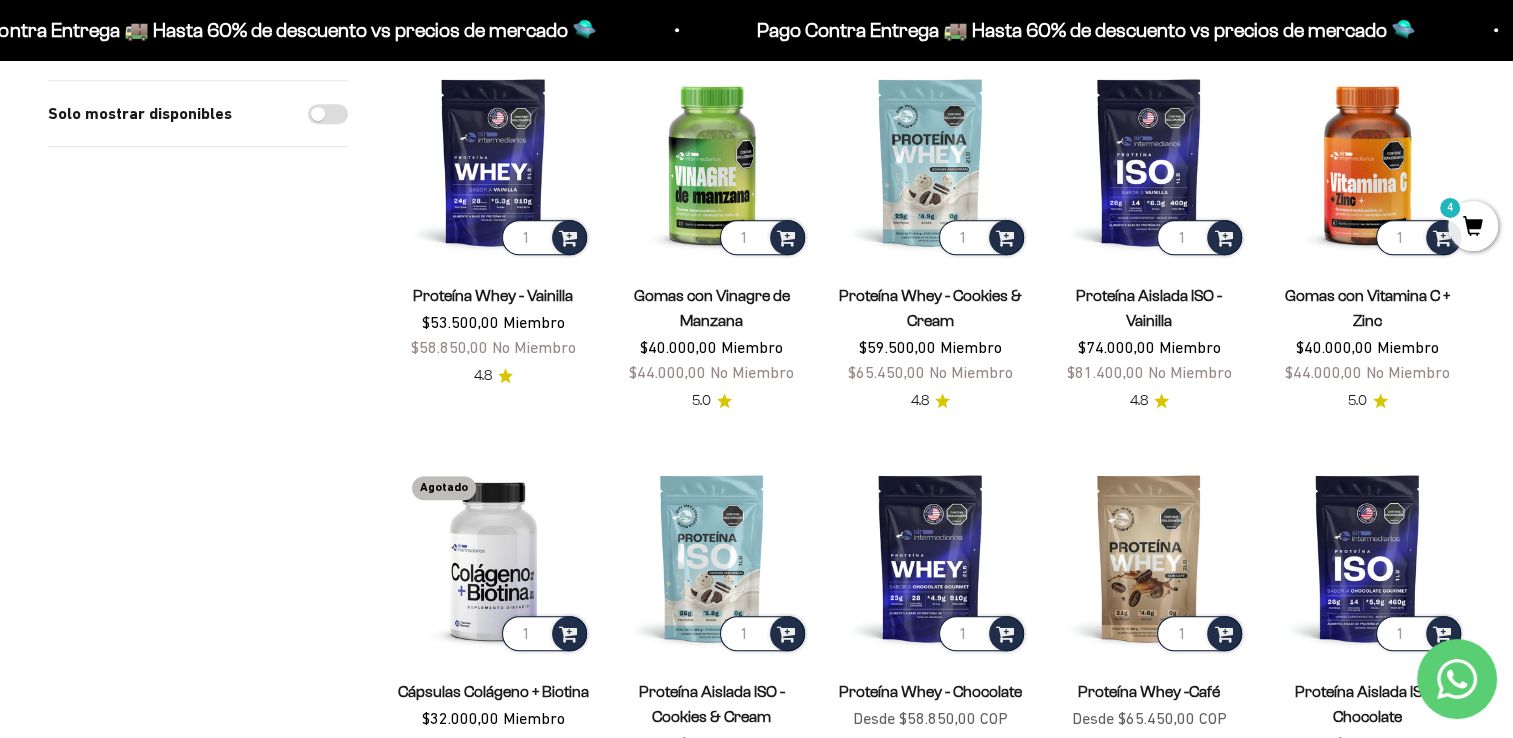 scroll, scrollTop: 1000, scrollLeft: 0, axis: vertical 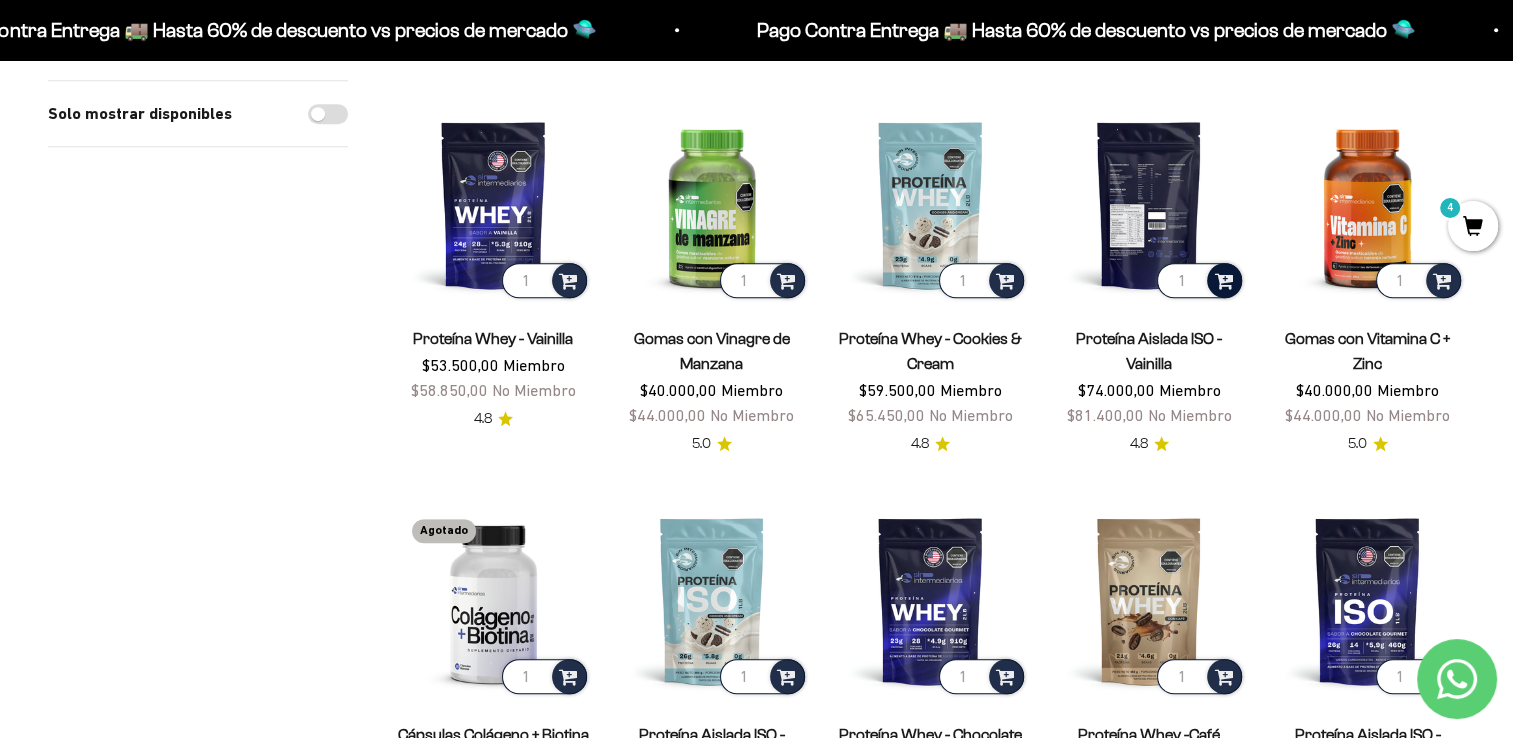 click at bounding box center (1223, 279) 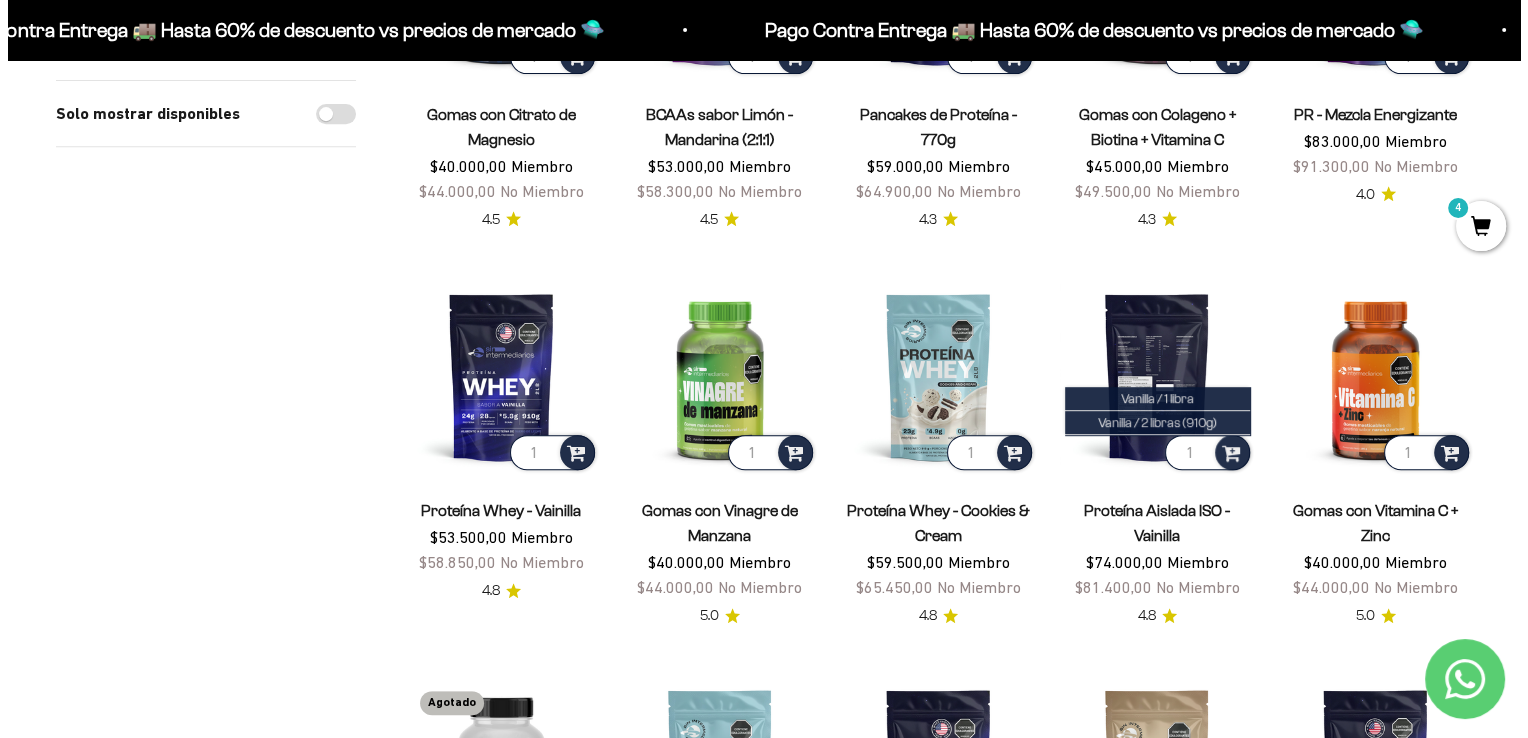 scroll, scrollTop: 800, scrollLeft: 0, axis: vertical 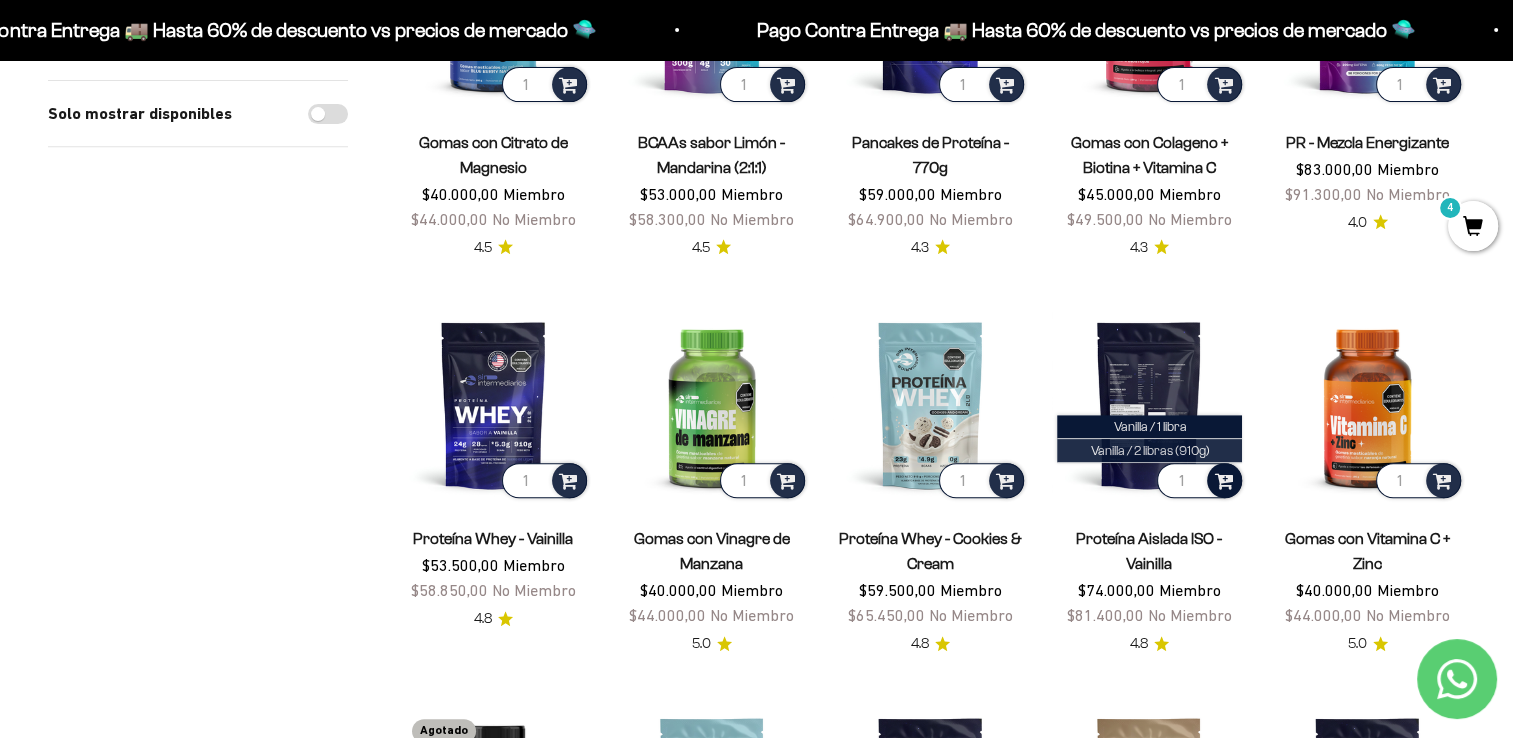 click on "Vanilla / 2 libras (910g)" at bounding box center [1149, 450] 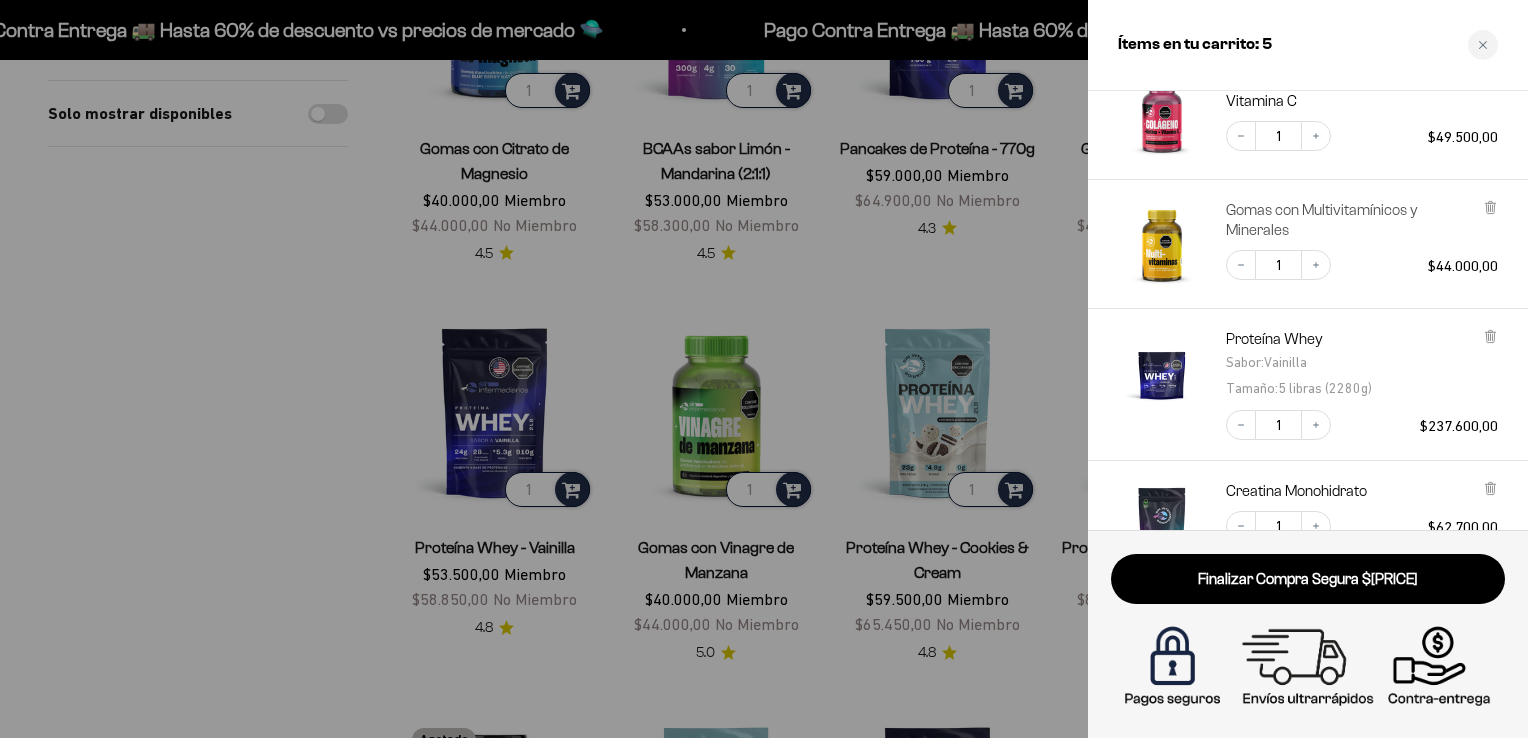 scroll, scrollTop: 300, scrollLeft: 0, axis: vertical 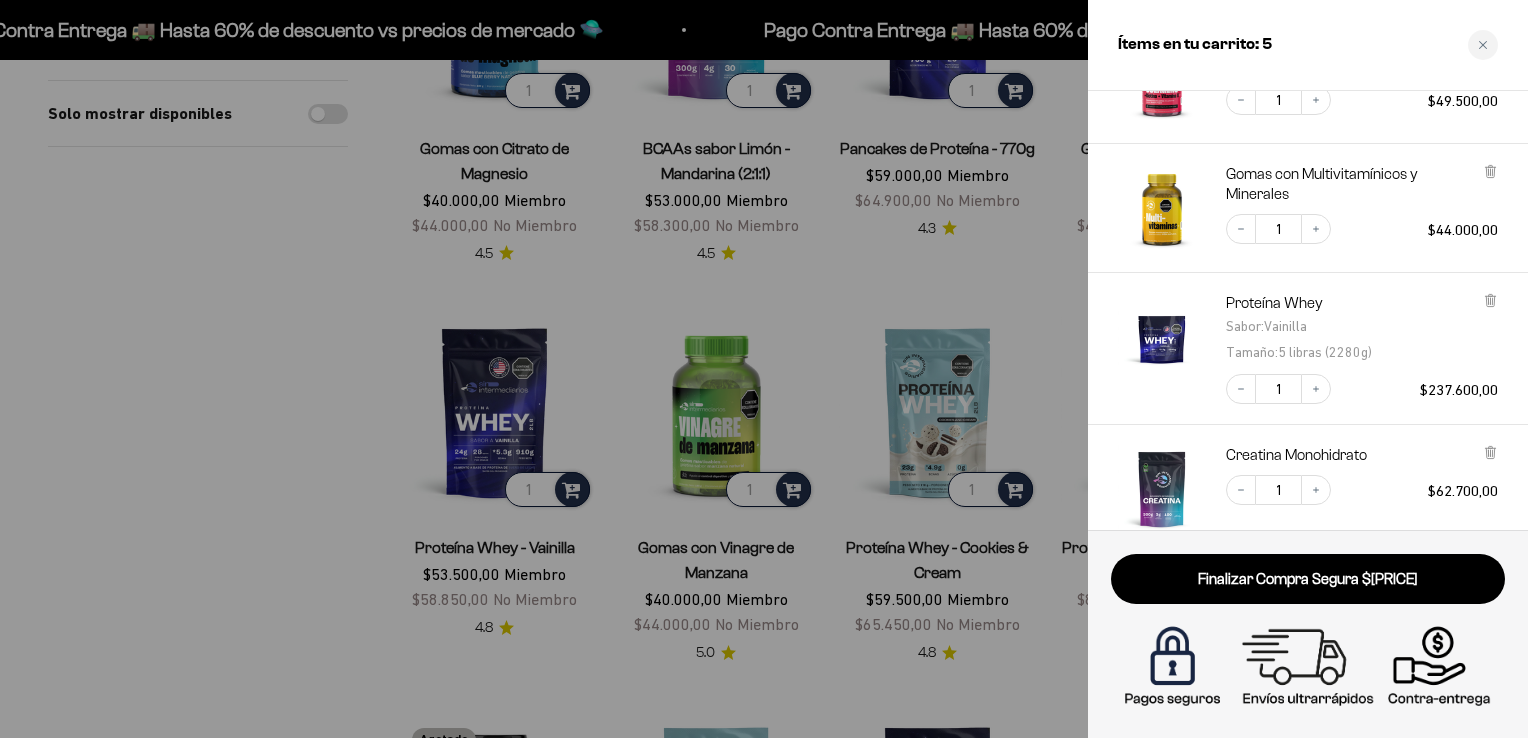 click on "Proteína Whey Sabor :  Vainilla Tamaño :  5 libras (2280g)" at bounding box center [1362, 328] 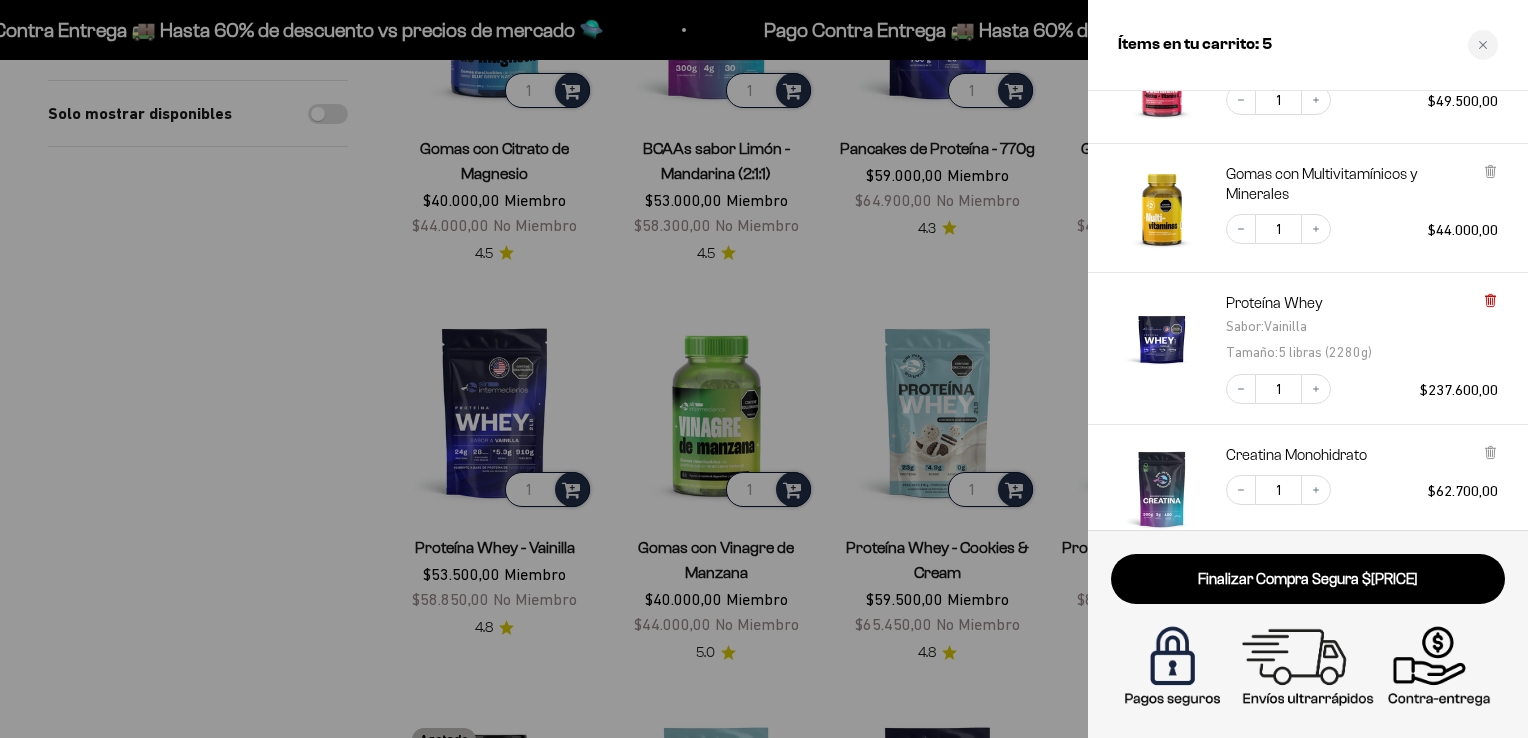 click 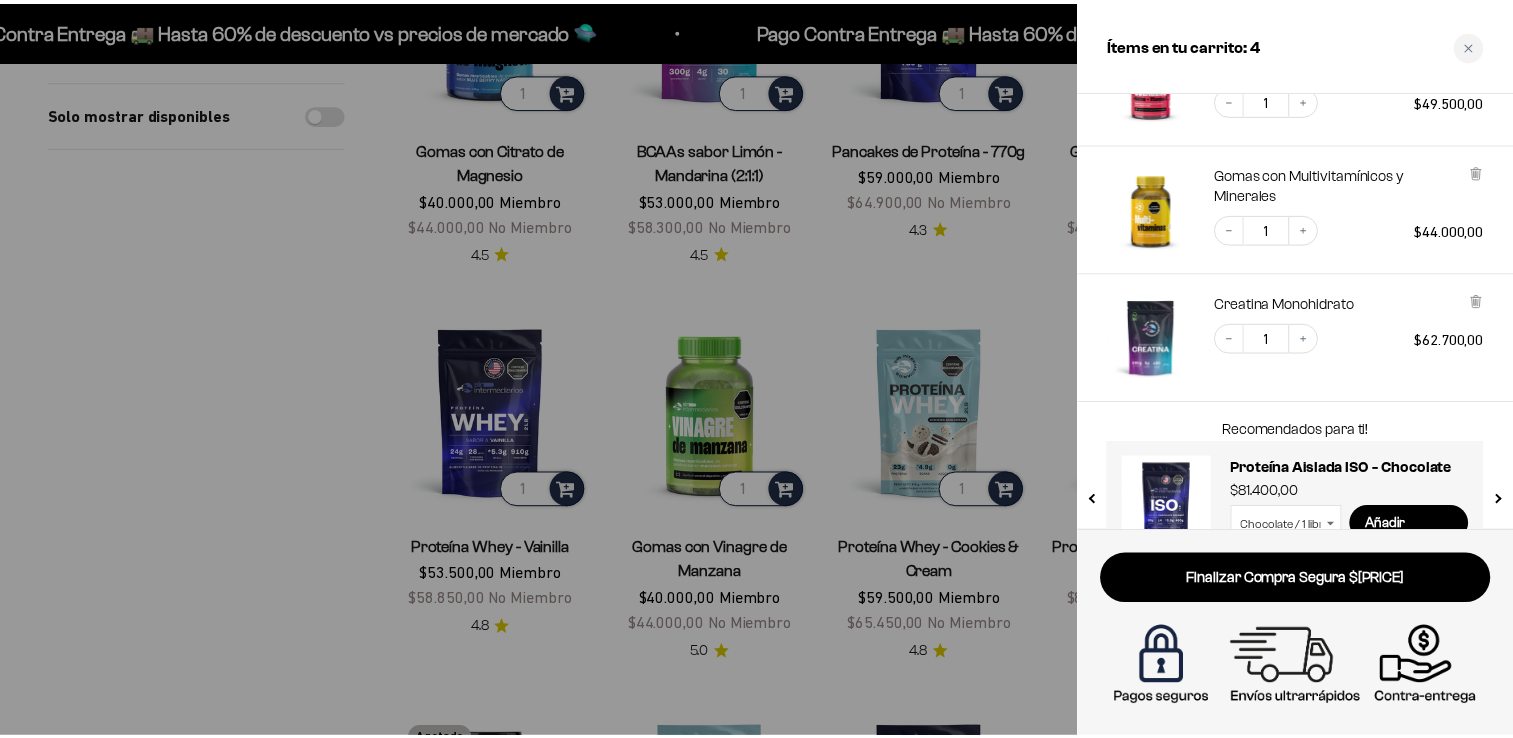 scroll, scrollTop: 345, scrollLeft: 0, axis: vertical 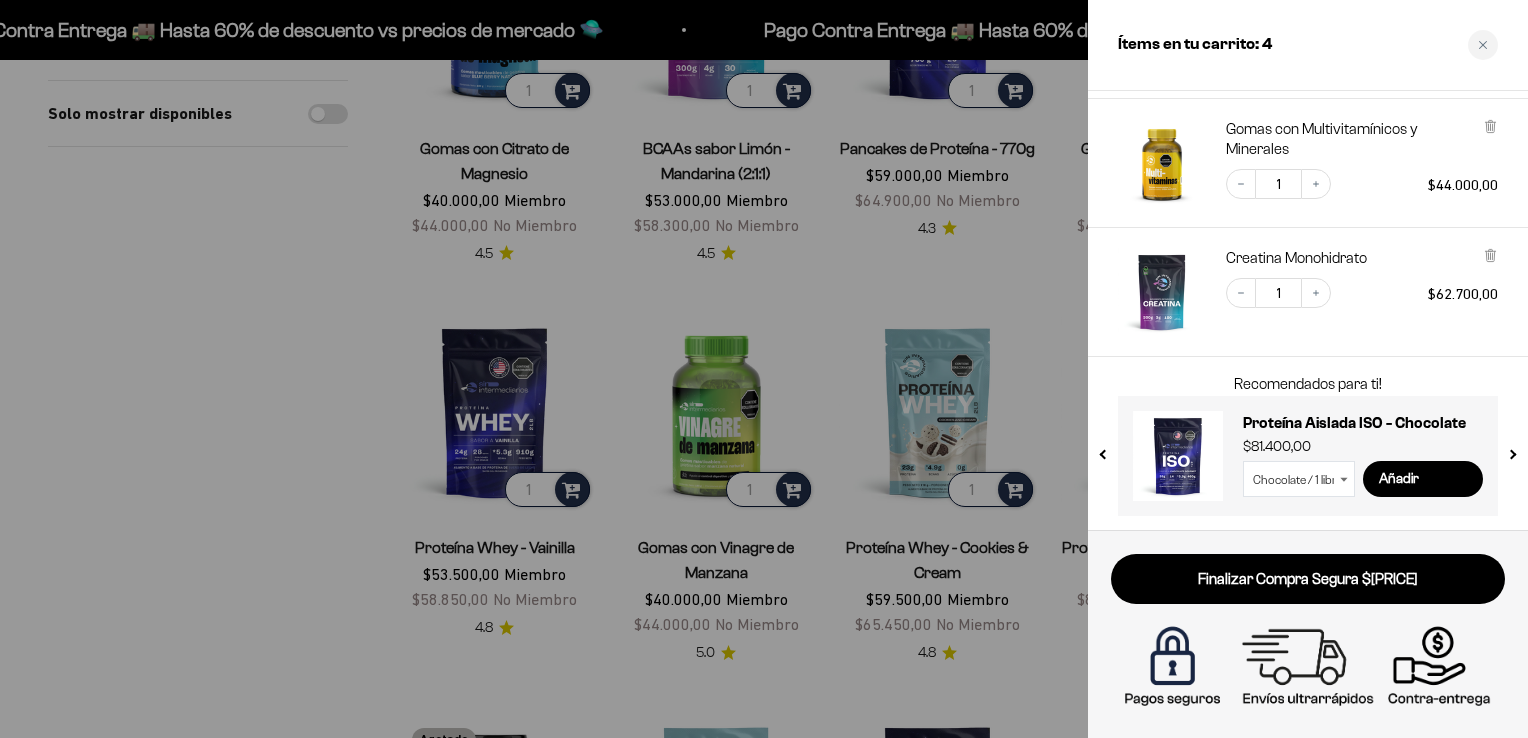 click at bounding box center (764, 369) 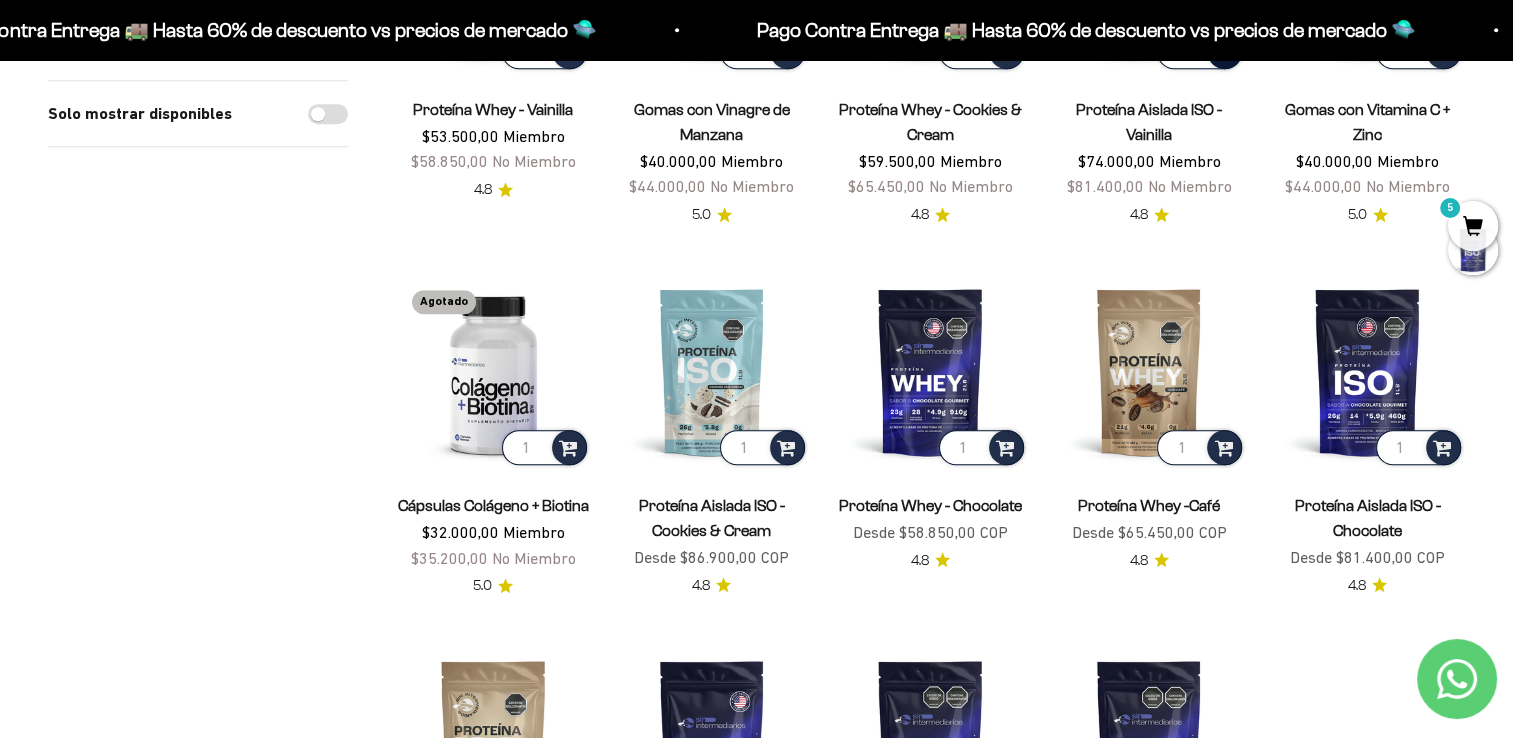 scroll, scrollTop: 1400, scrollLeft: 0, axis: vertical 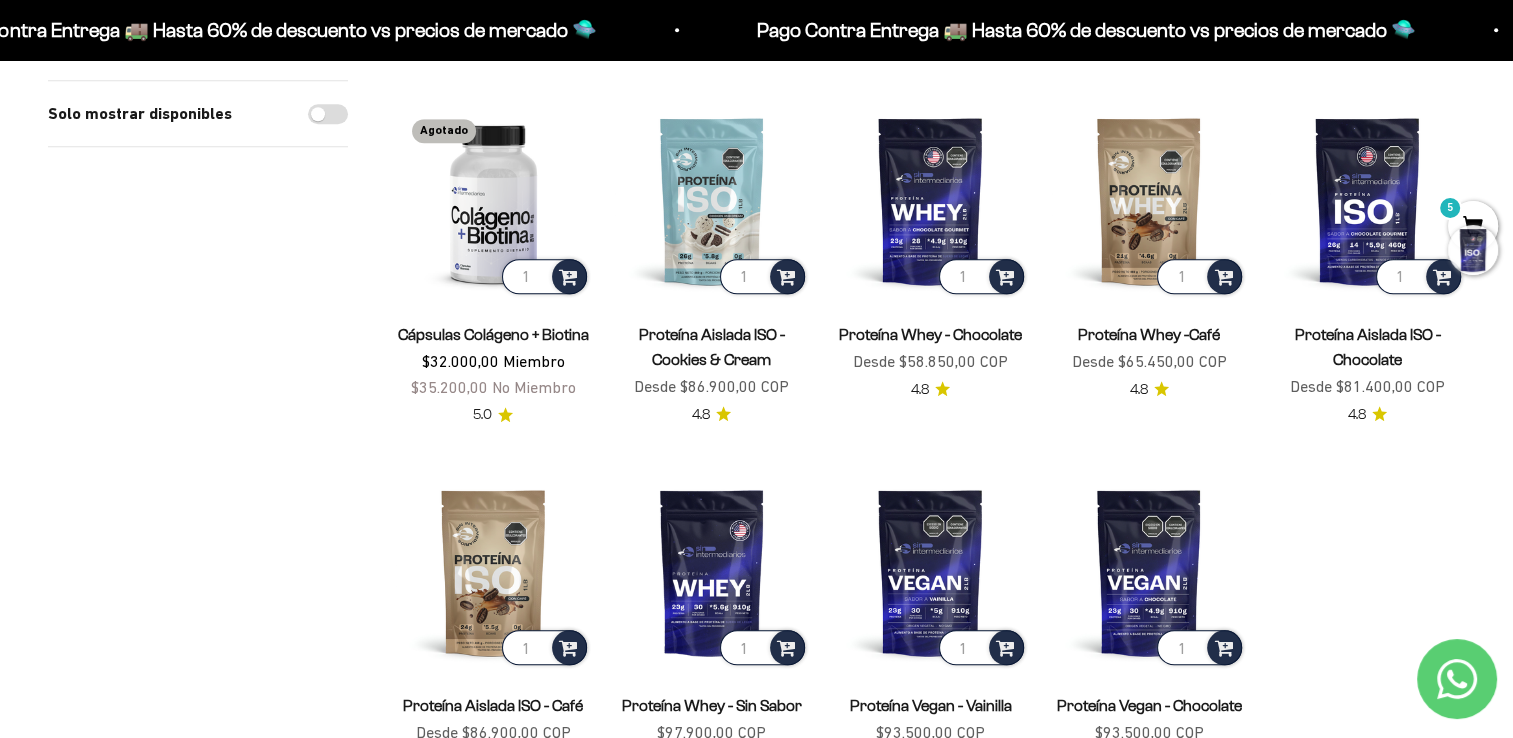 click at bounding box center (1473, 250) 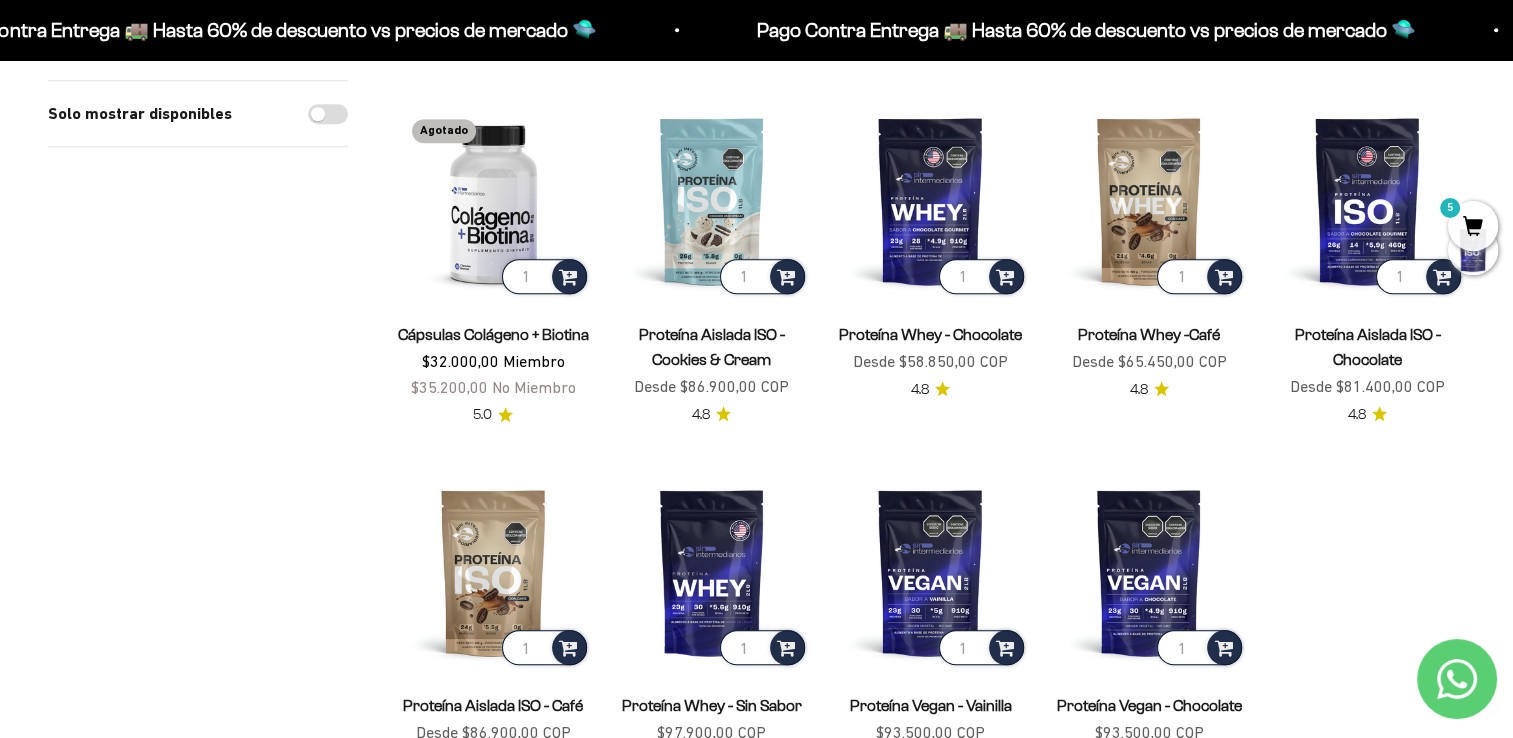 click on "5" at bounding box center [1473, 226] 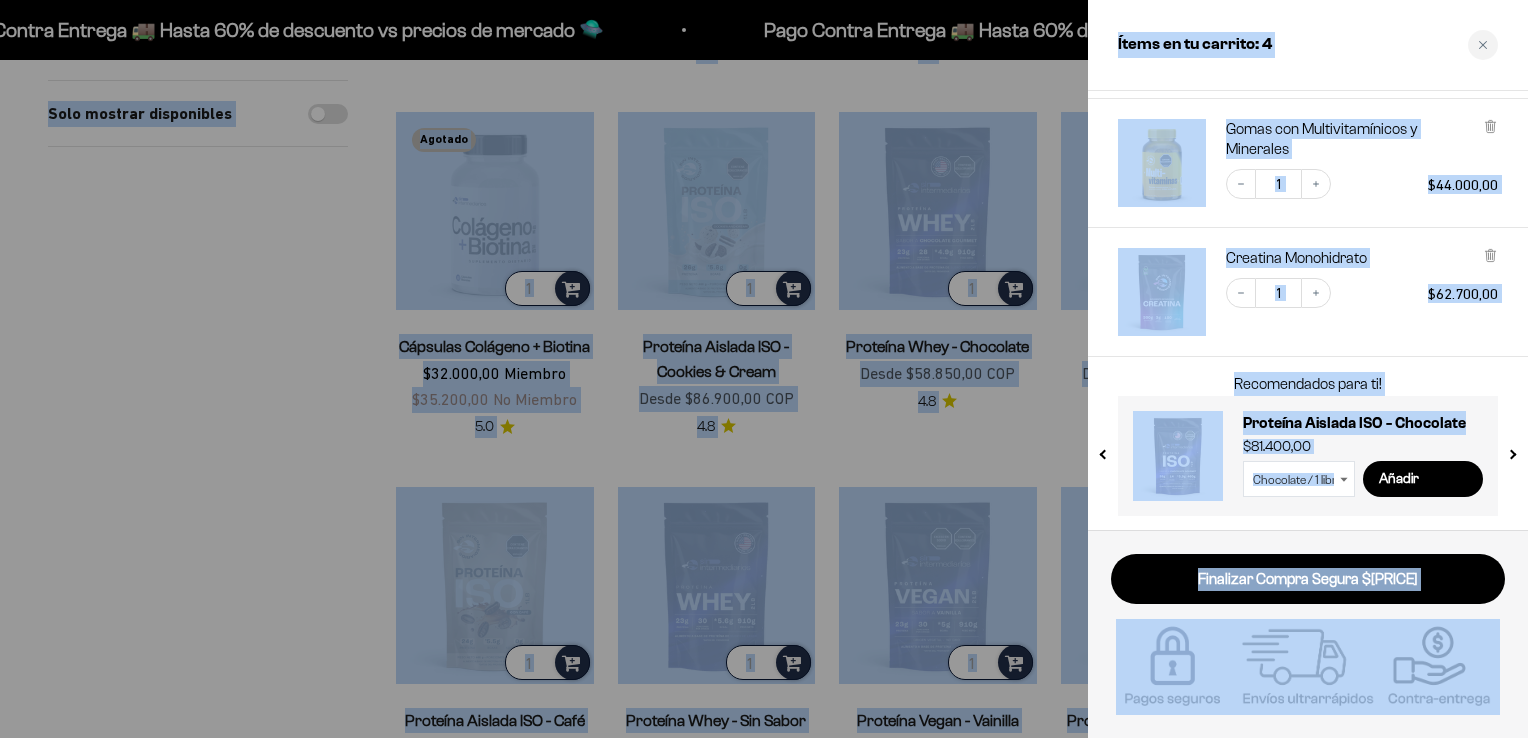 click on "Ir al contenido
Pago Contra Entrega 🚚 Hasta 60% de descuento vs precios de mercado 🛸
Pago Contra Entrega 🚚 Hasta 60% de descuento vs precios de mercado 🛸
Pago Contra Entrega 🚚 Hasta 60% de descuento vs precios de mercado 🛸
Pago Contra Entrega 🚚 Hasta 60% de descuento vs precios de mercado 🛸
Pago Contra Entrega 🚚 Hasta 60% de descuento vs precios de mercado 🛸
Pago Contra Entrega 🚚 Hasta 60% de descuento vs precios de mercado 🛸
Pago Contra Entrega 🚚 Hasta 60% de descuento vs precios de mercado 🛸
Pago Contra Entrega 🚚 Hasta 60% de descuento vs precios de mercado 🛸
Pago Contra Entrega 🚚 Hasta 60% de descuento vs precios de mercado 🛸
5" at bounding box center [764, 761] 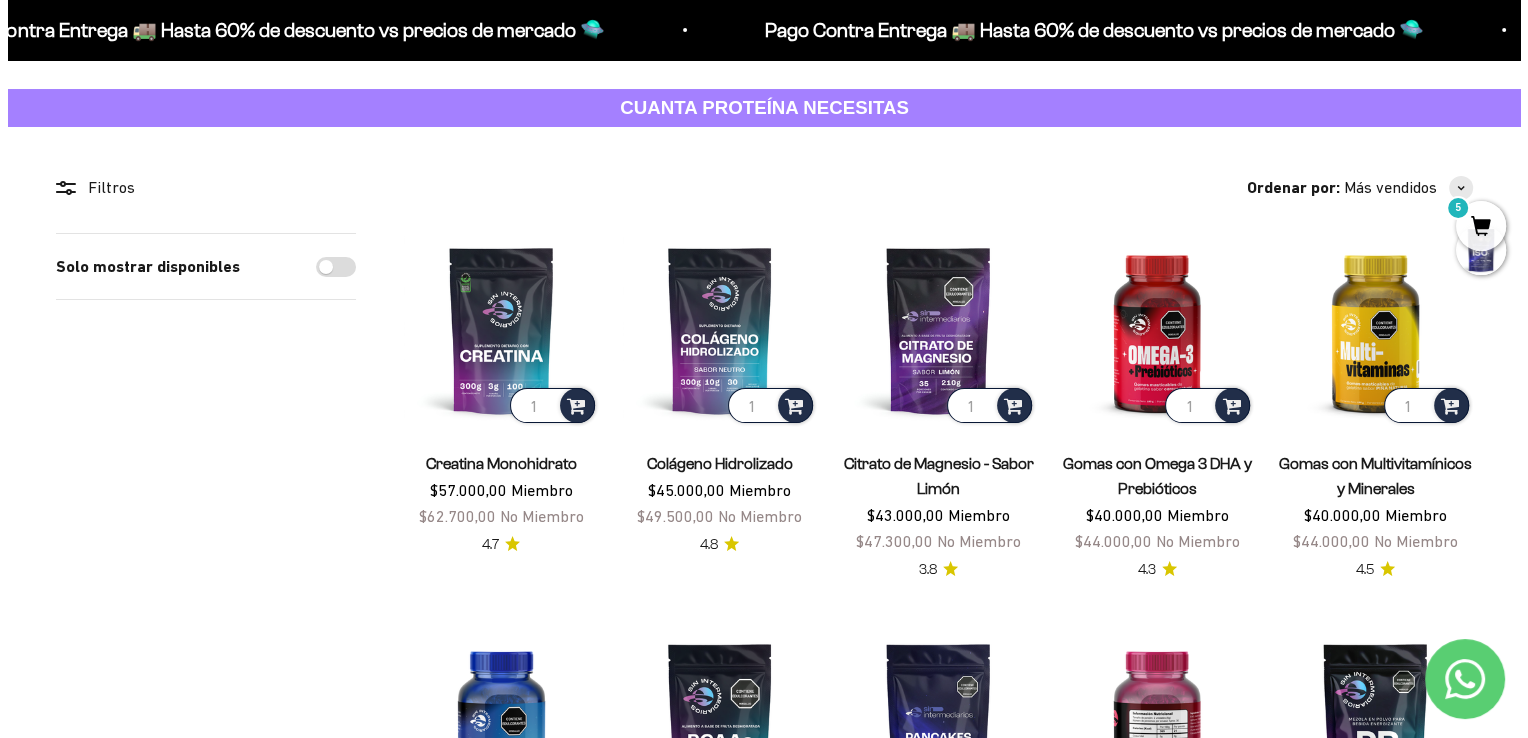 scroll, scrollTop: 0, scrollLeft: 0, axis: both 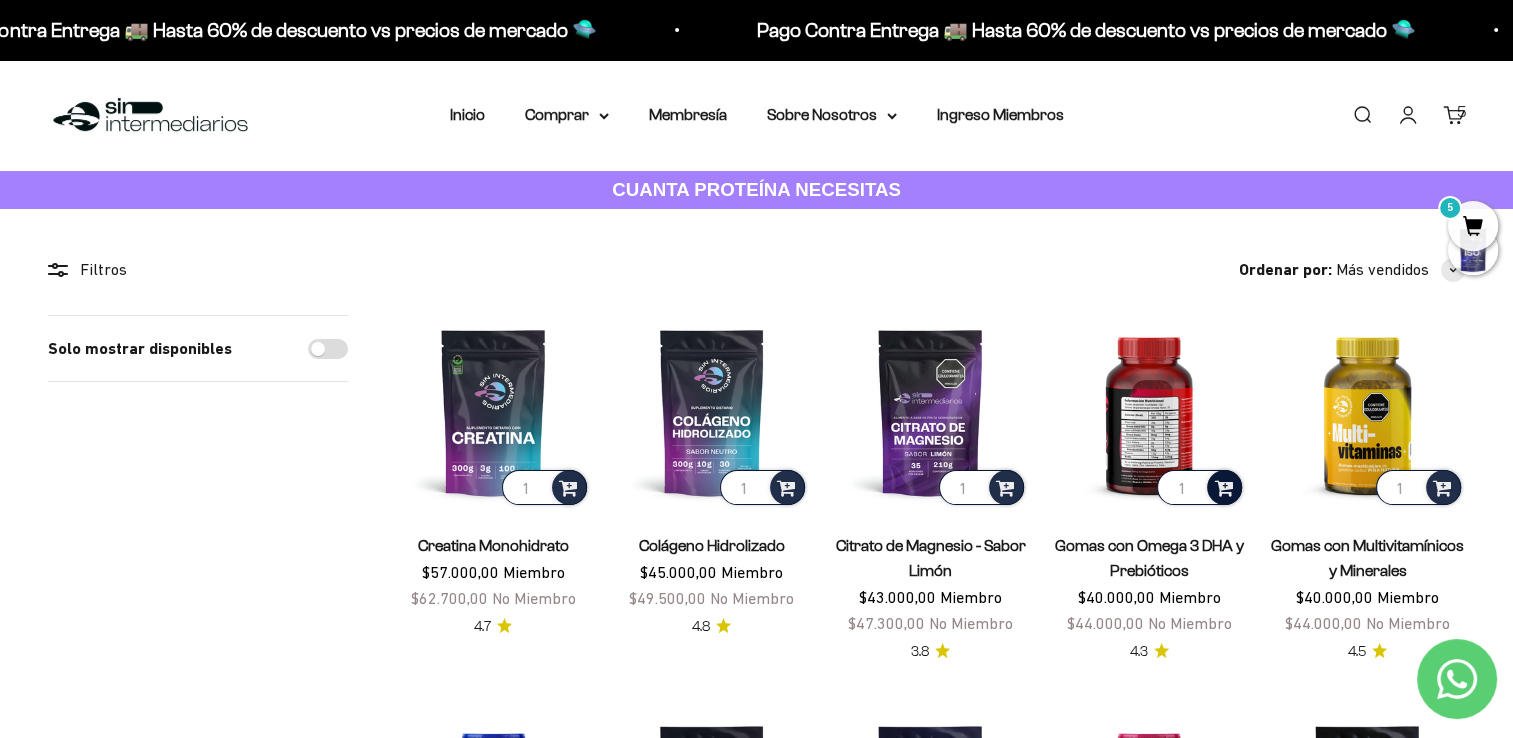click at bounding box center [1223, 486] 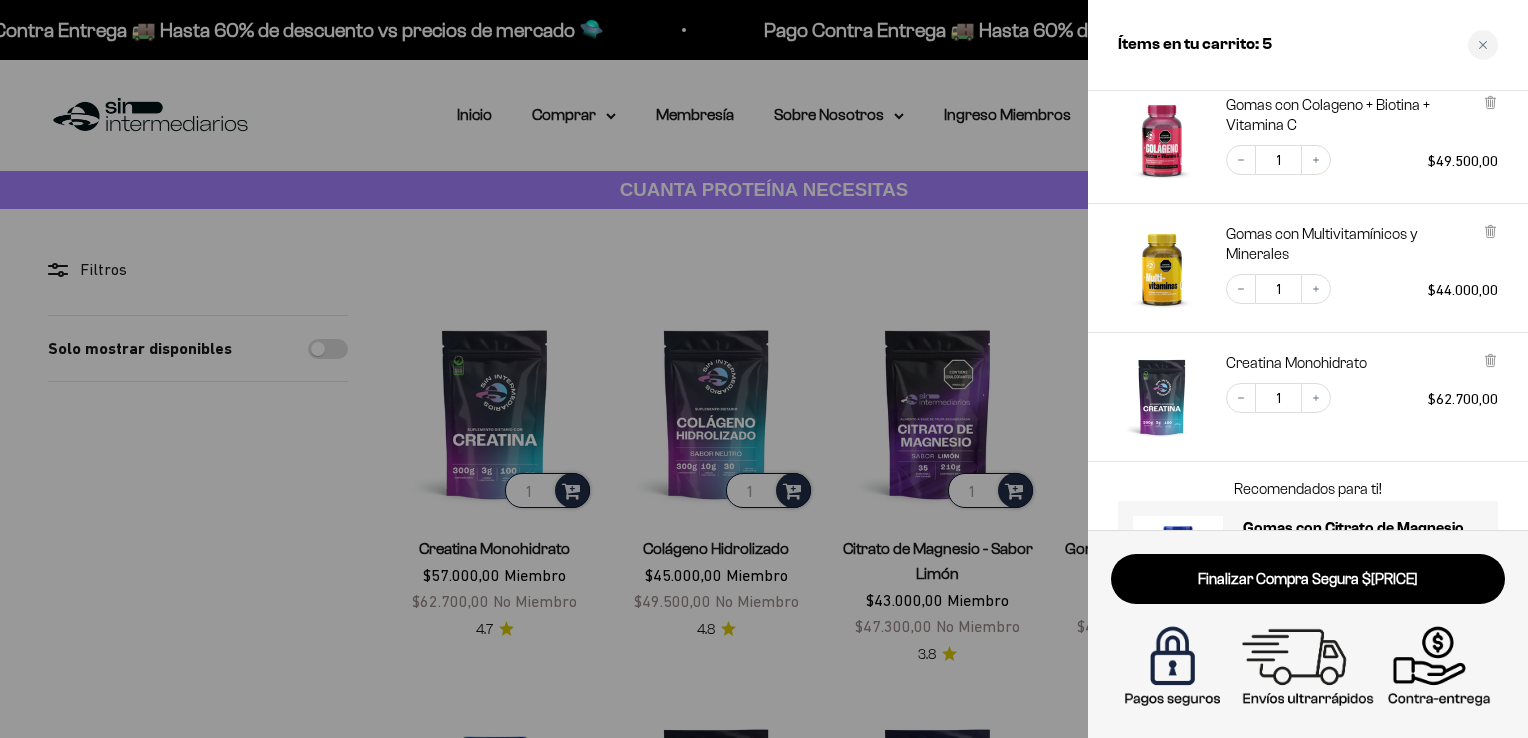 scroll, scrollTop: 474, scrollLeft: 0, axis: vertical 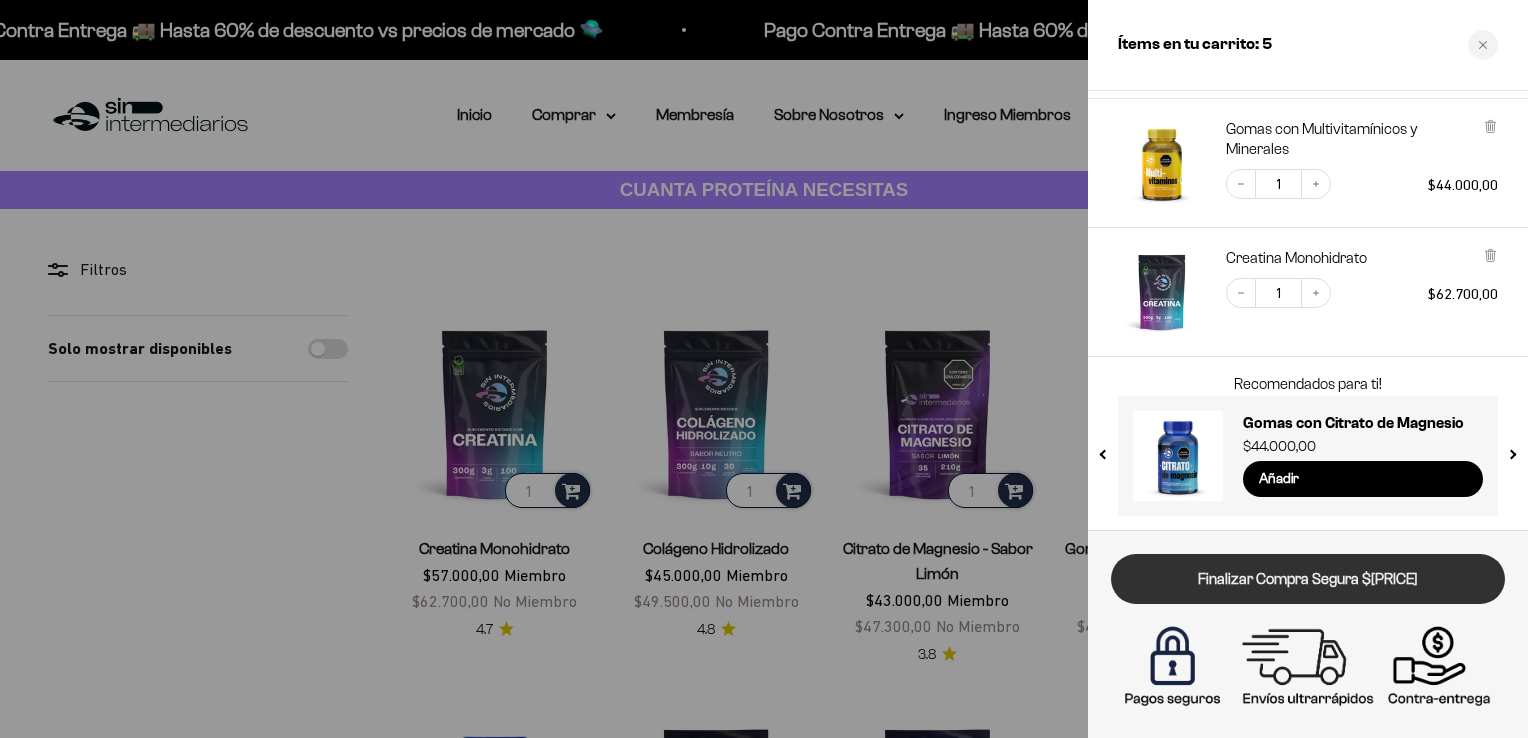 click on "Finalizar Compra Segura $353.100,00" at bounding box center [1308, 579] 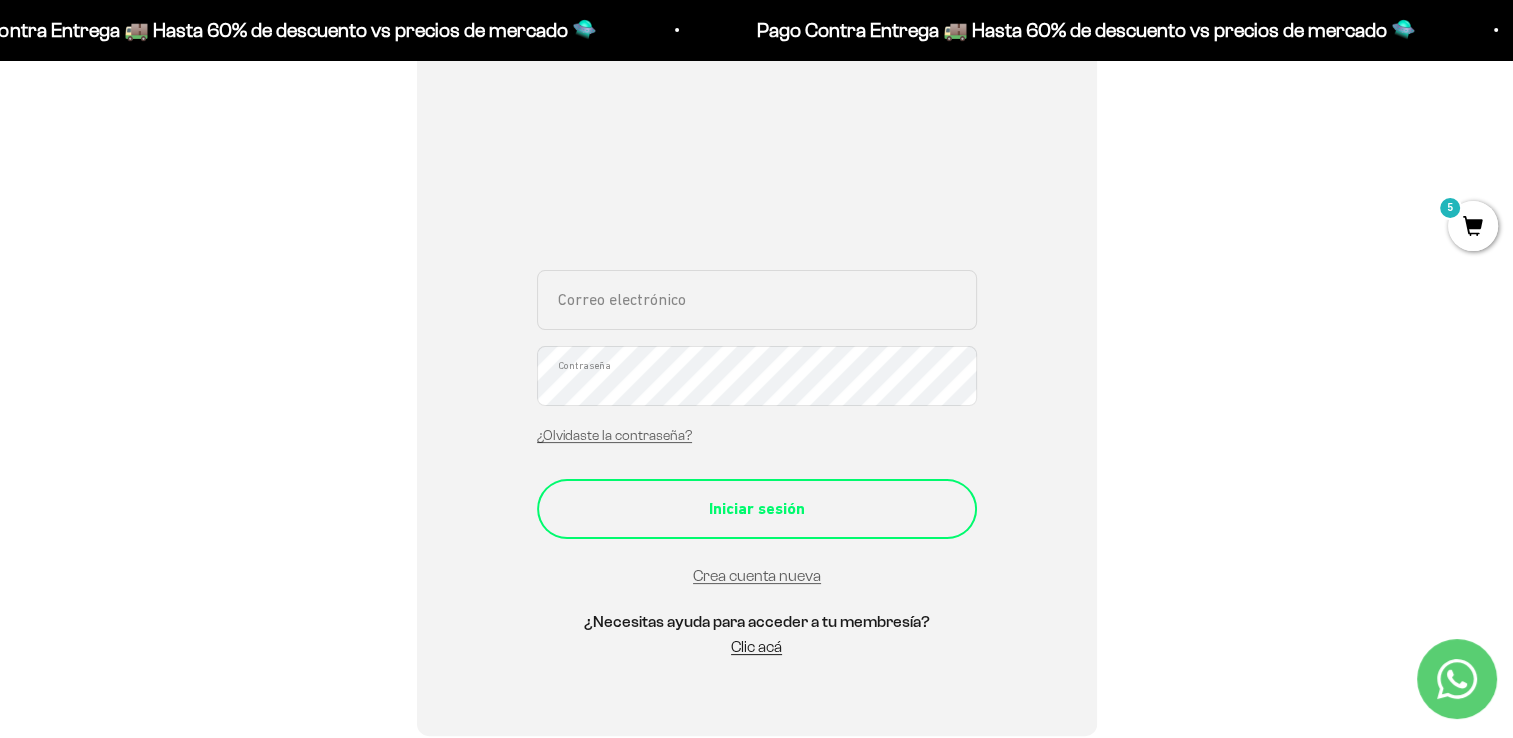 scroll, scrollTop: 200, scrollLeft: 0, axis: vertical 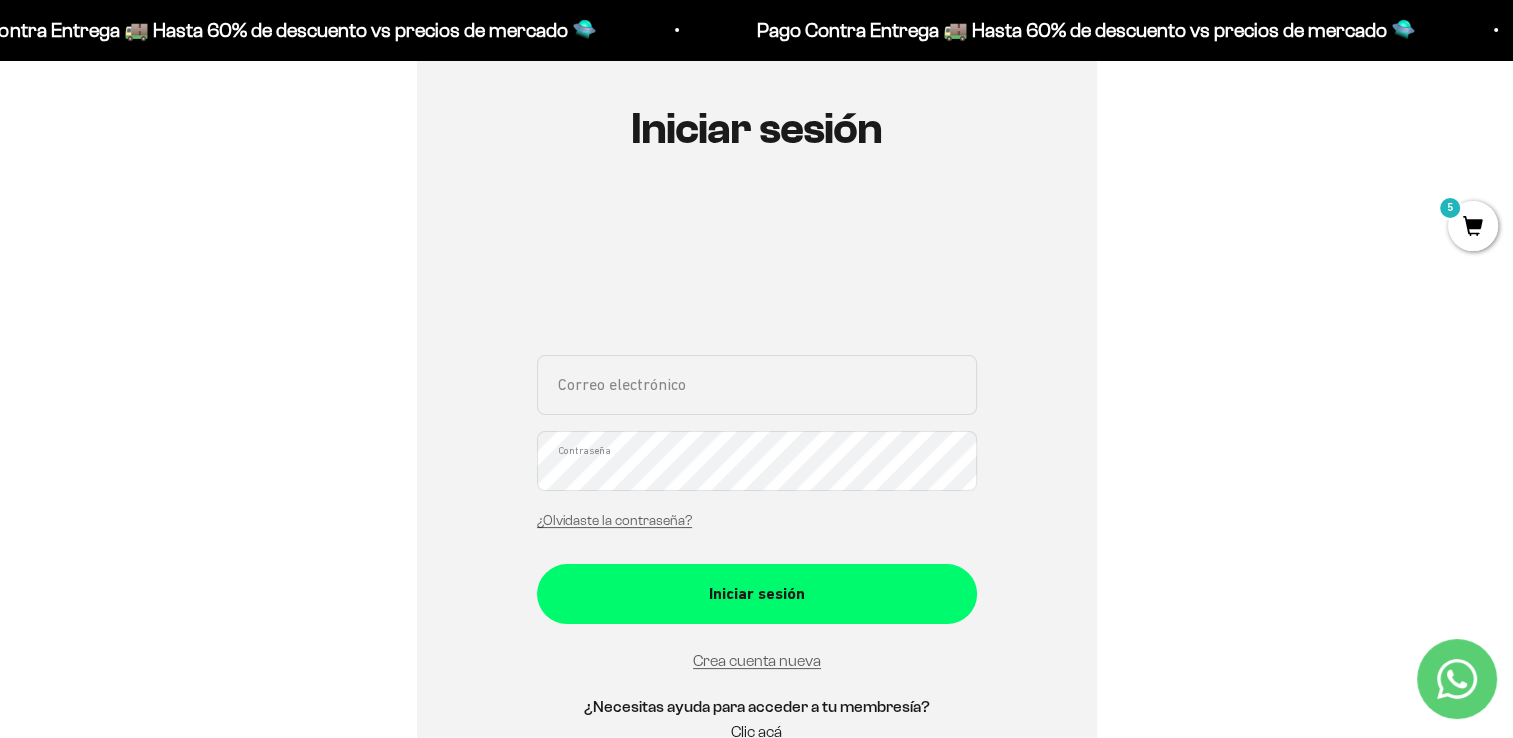 click on "Correo electrónico" at bounding box center (757, 385) 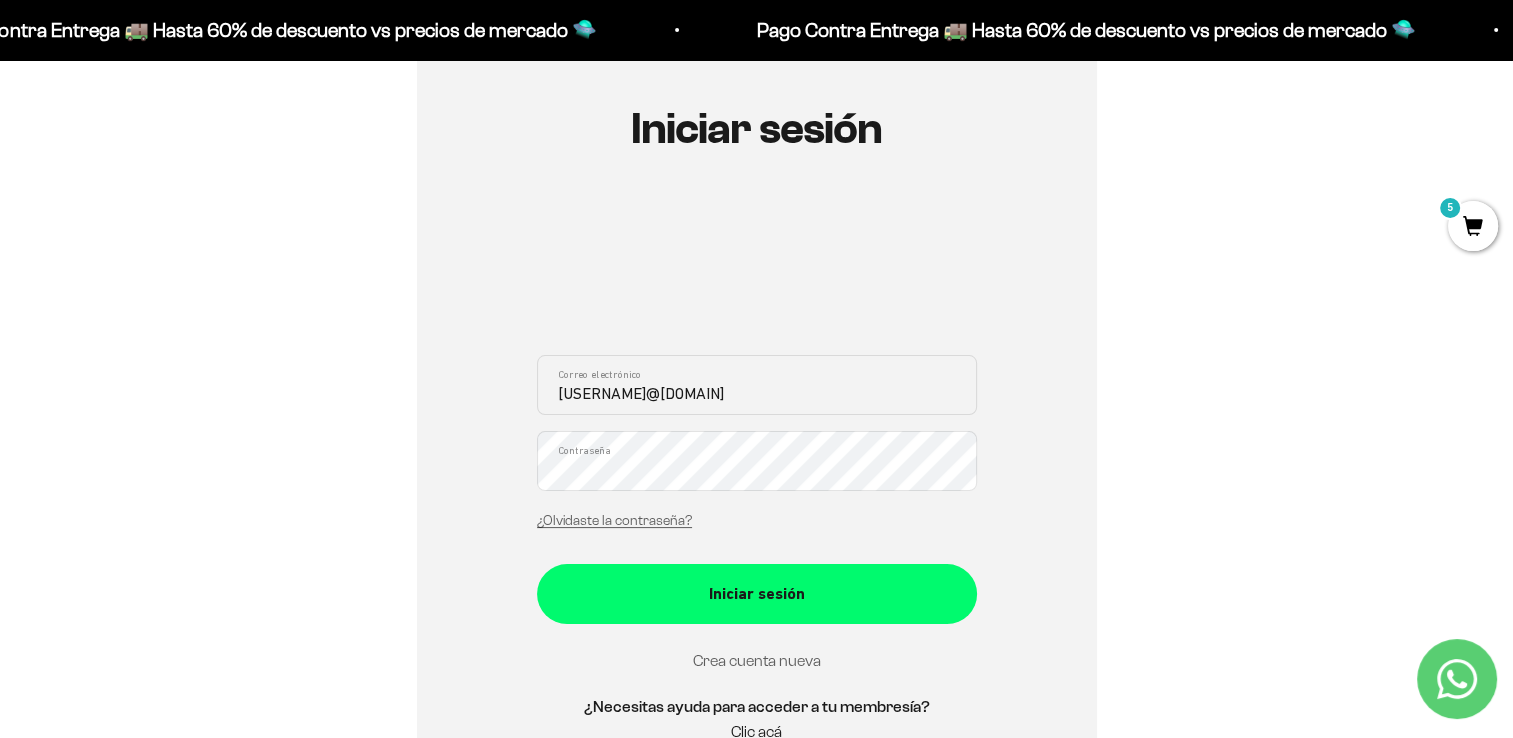 click on "Crea cuenta nueva" at bounding box center [757, 660] 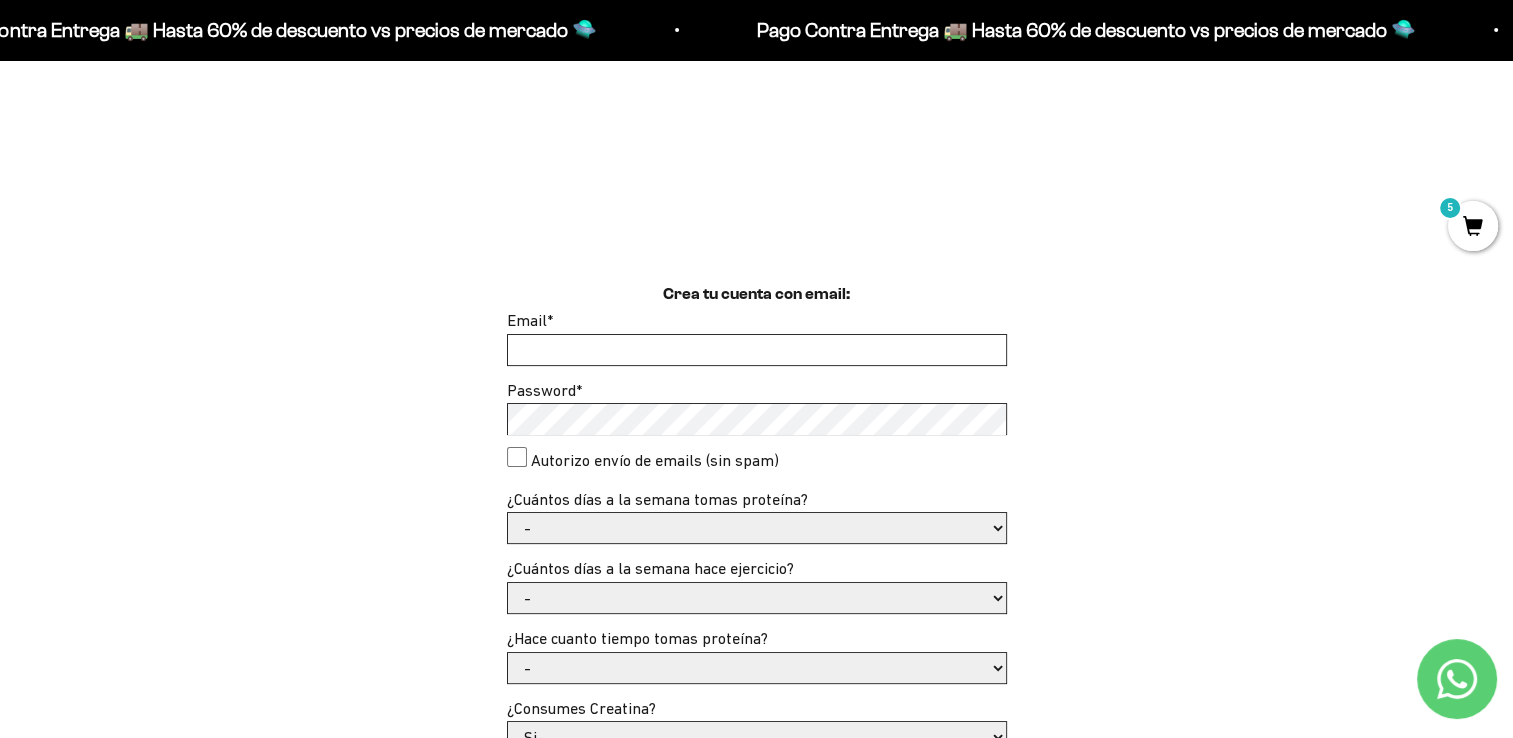 scroll, scrollTop: 400, scrollLeft: 0, axis: vertical 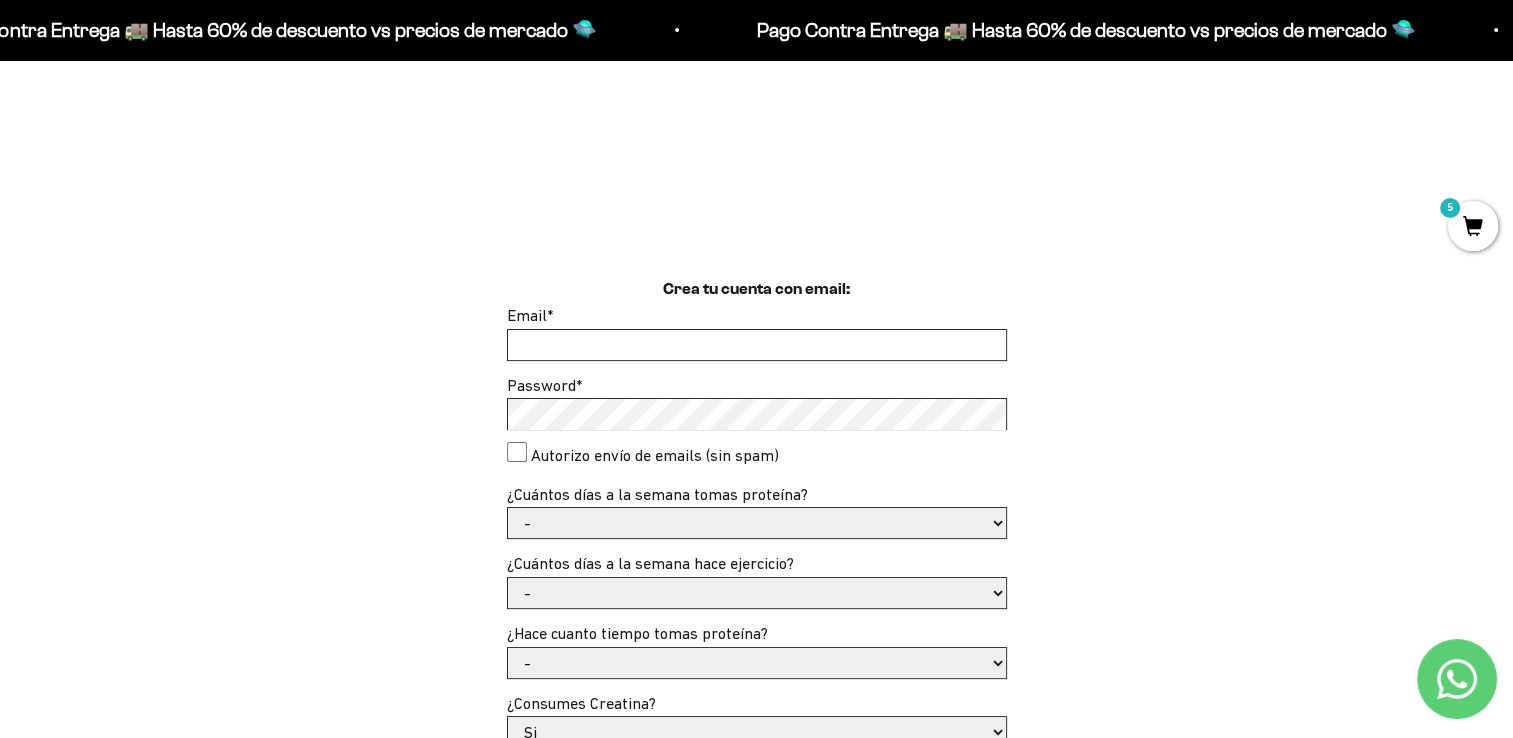 click on "Email
*" at bounding box center [757, 345] 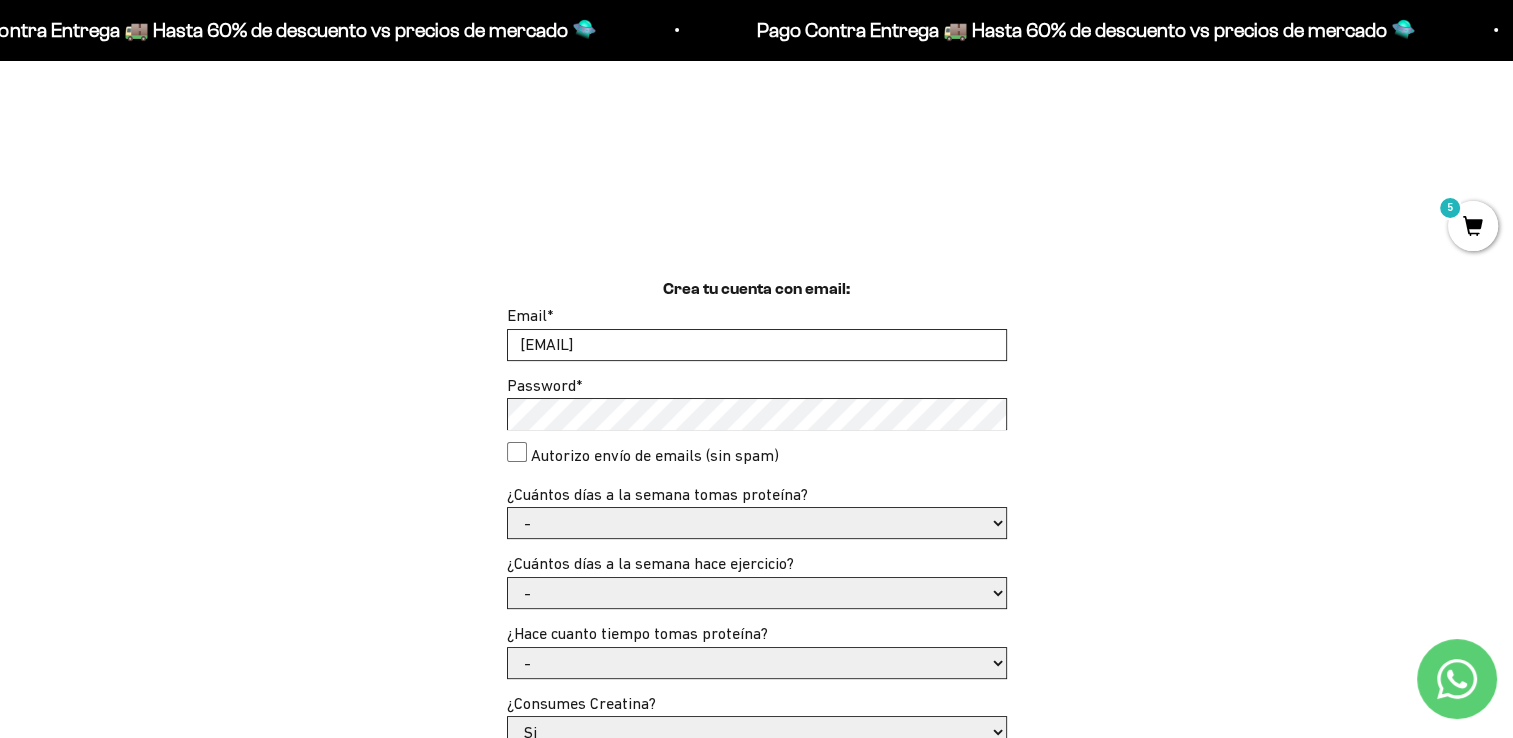 click on "Autorizo envío de emails (sin spam)" at bounding box center [517, 452] 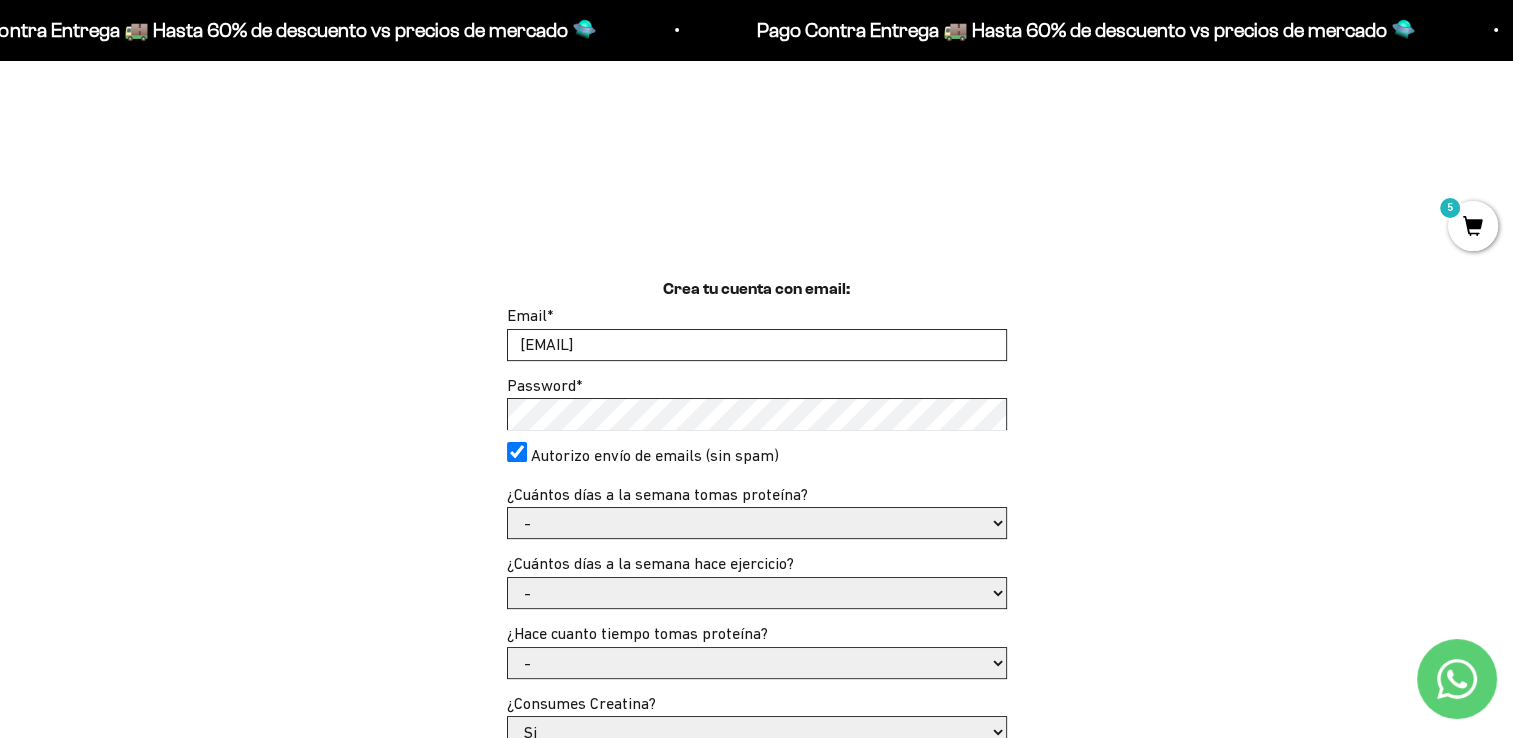 click on "-
1 o 2
3 a 5
6 o 7" at bounding box center (757, 523) 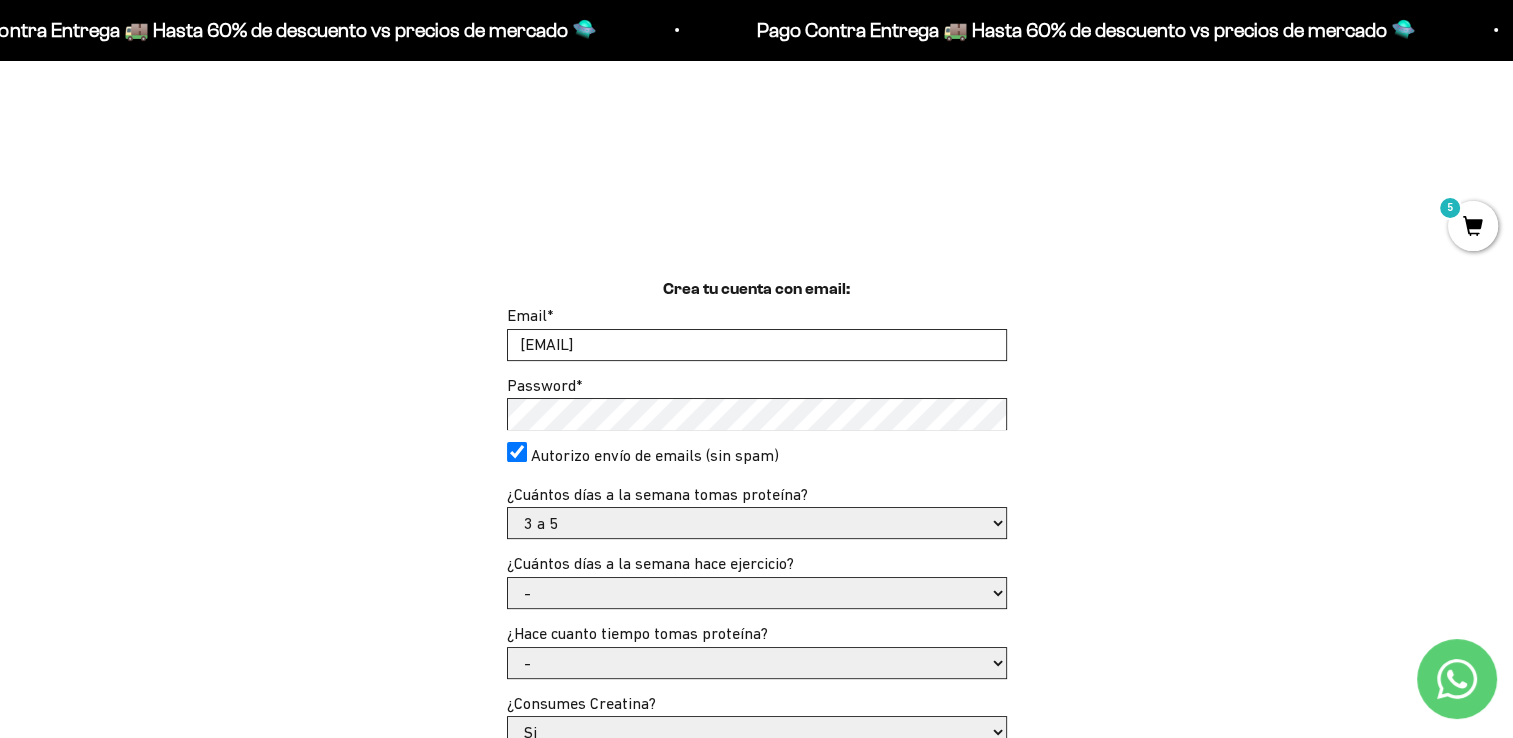 click on "-
1 o 2
3 a 5
6 o 7" at bounding box center (757, 523) 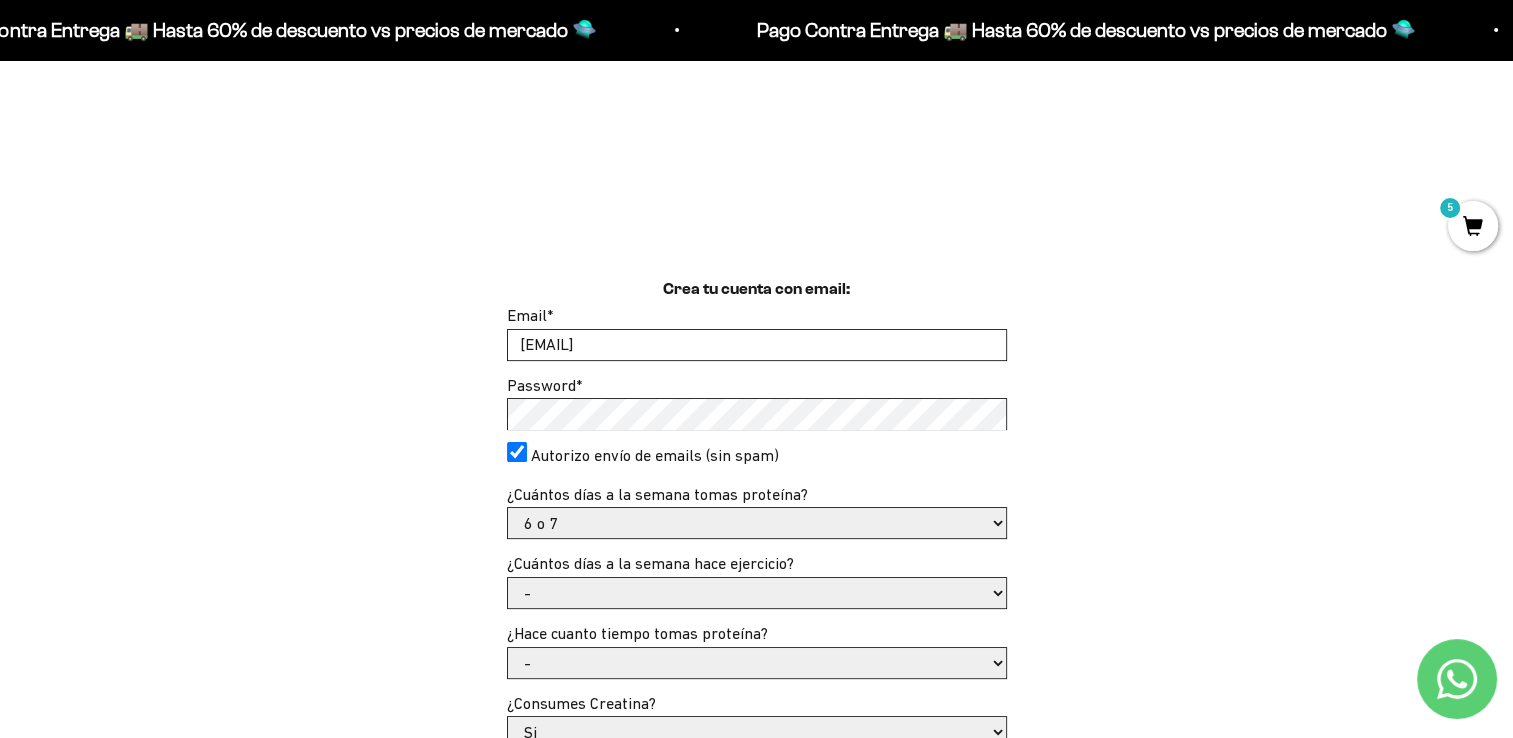 click on "-
No hago
1 a 2 días
3 a 5 días
6 o 7 días" at bounding box center [757, 593] 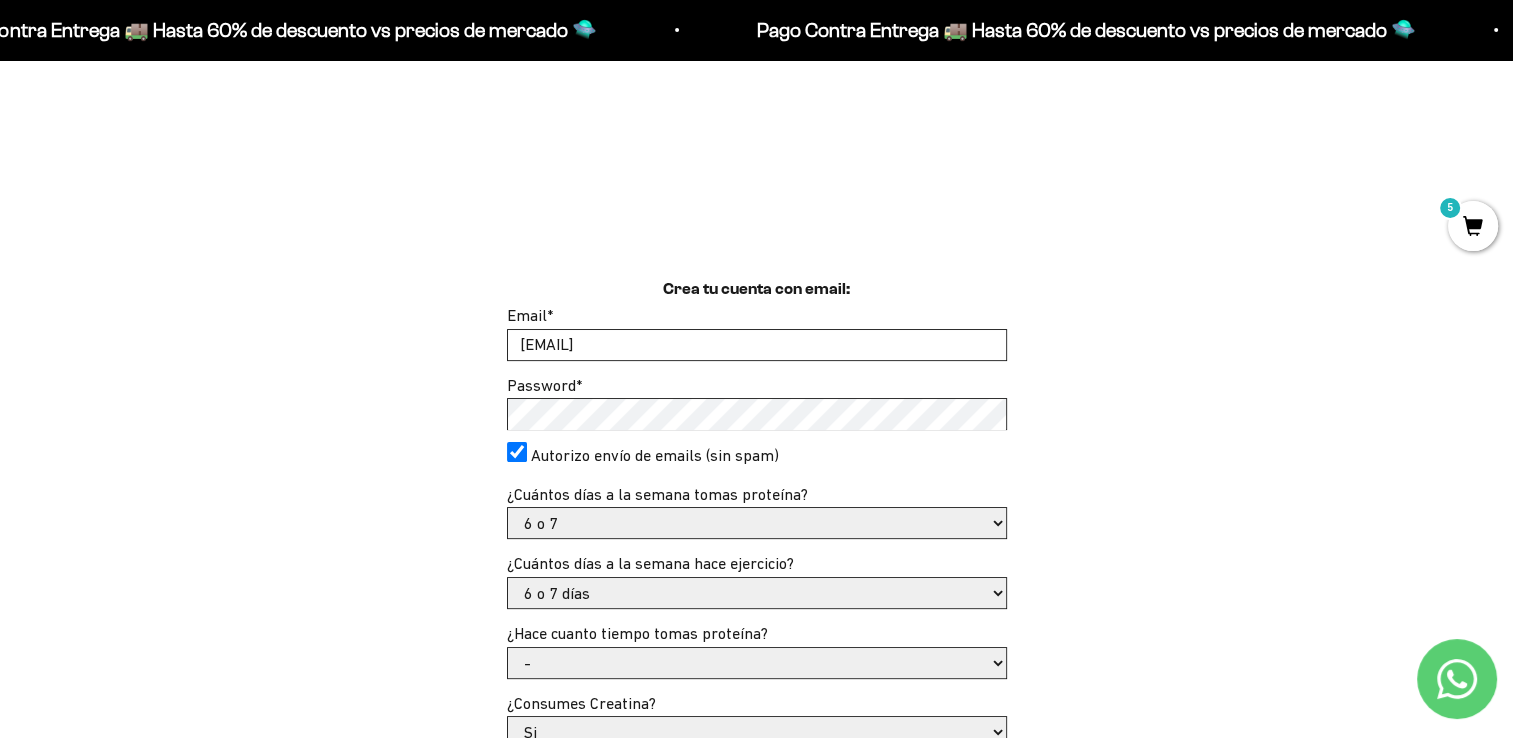 click on "-
No hago
1 a 2 días
3 a 5 días
6 o 7 días" at bounding box center [757, 593] 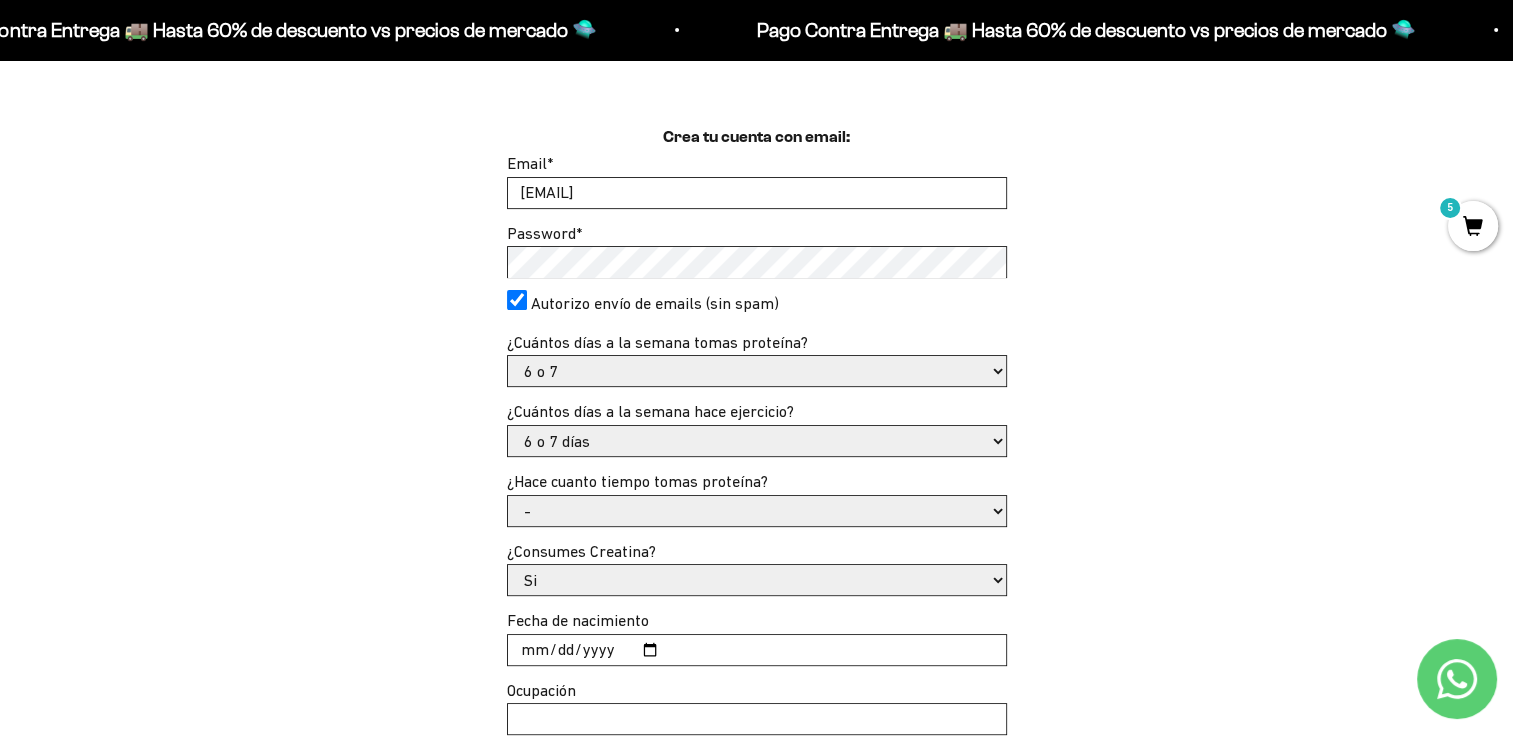 scroll, scrollTop: 600, scrollLeft: 0, axis: vertical 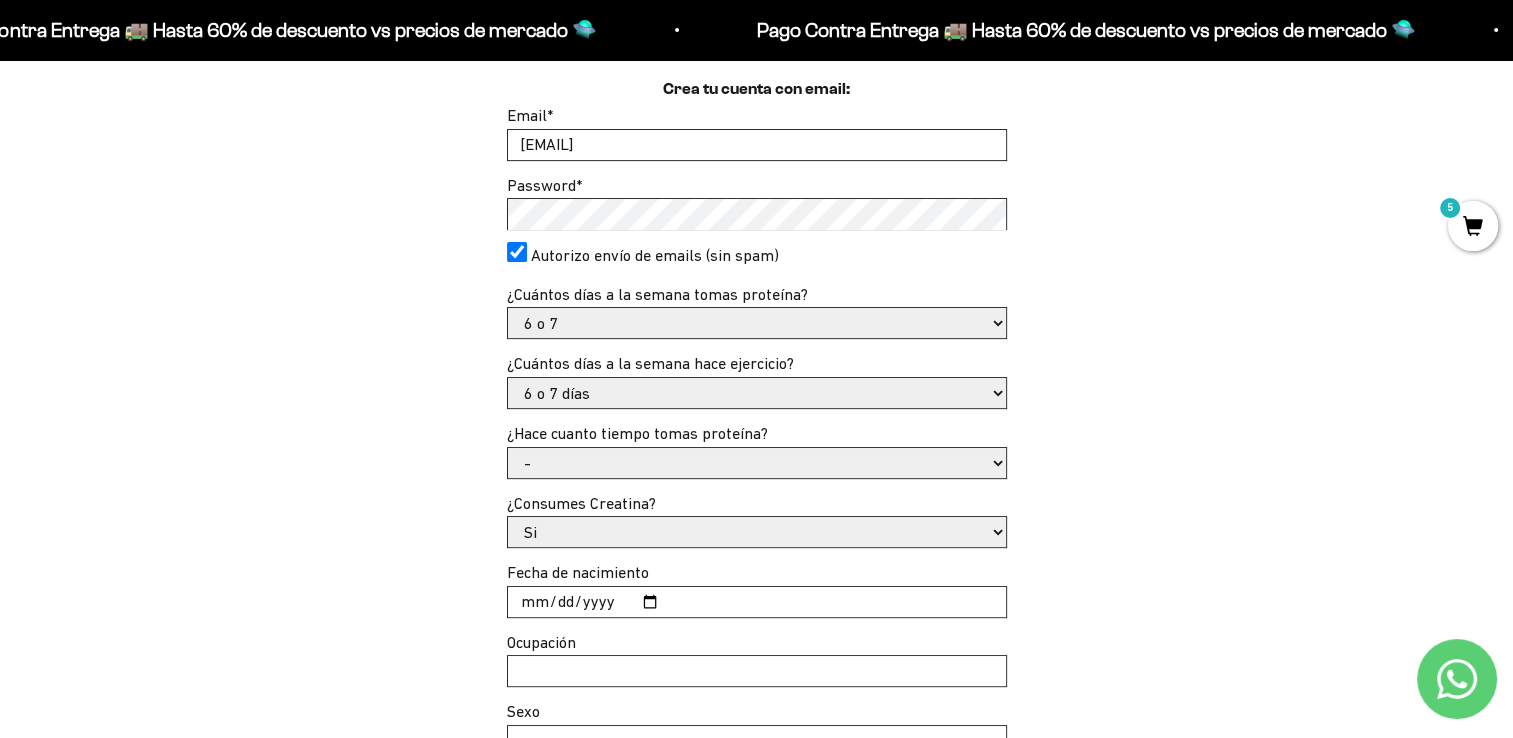 click on "-
Apenas estoy empezando
Menos de 6 meses
Más de 6 meses
Hace más de un año" at bounding box center (757, 463) 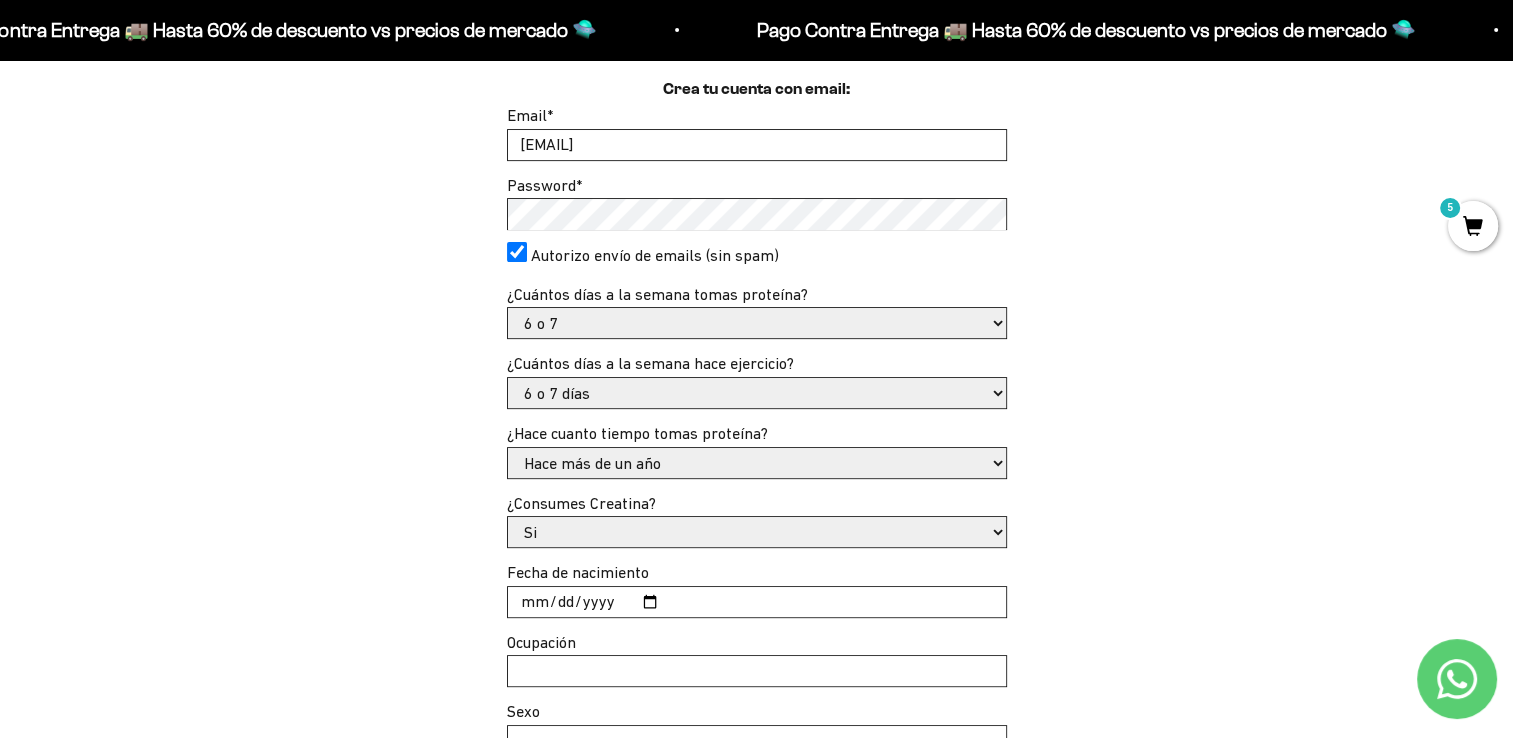 click on "-
Apenas estoy empezando
Menos de 6 meses
Más de 6 meses
Hace más de un año" at bounding box center (757, 463) 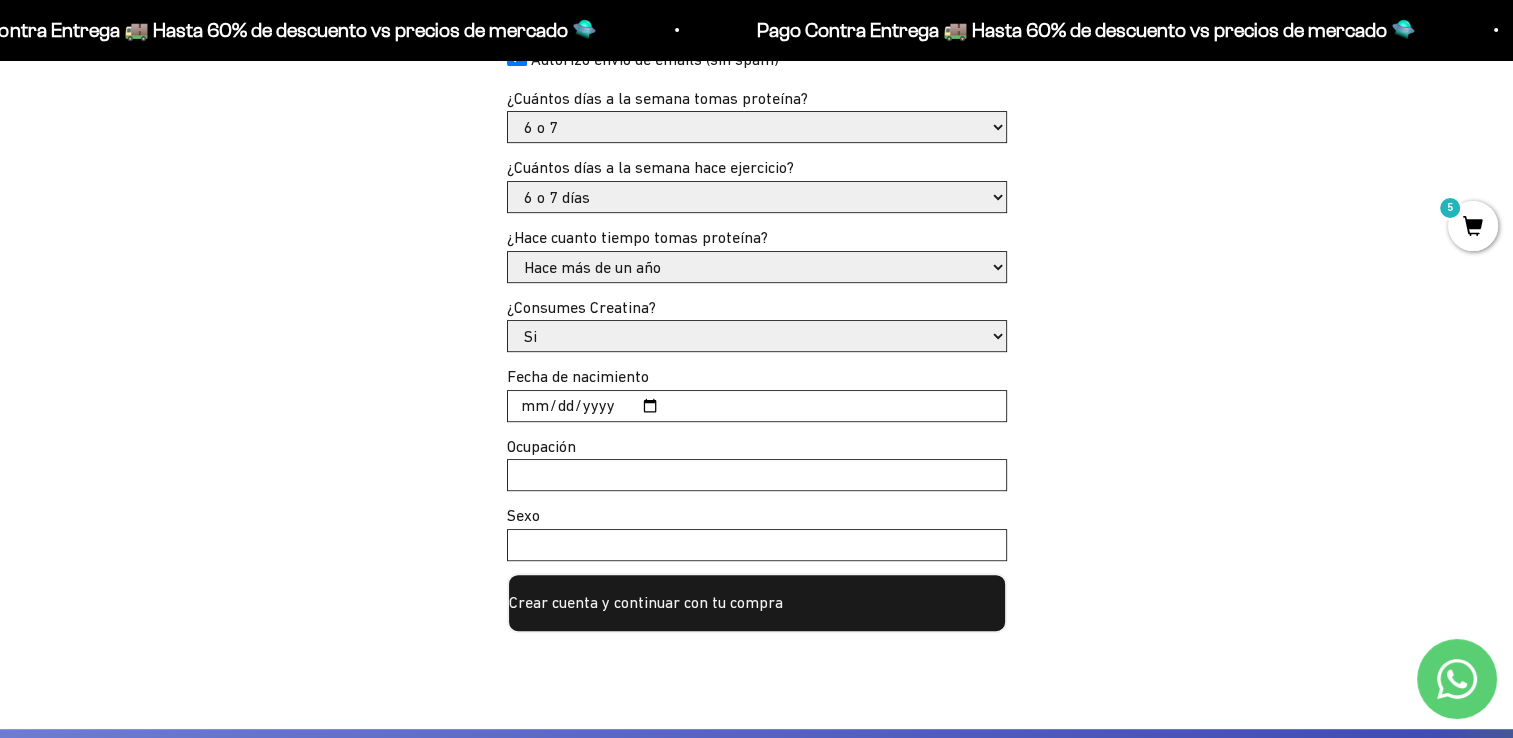 scroll, scrollTop: 800, scrollLeft: 0, axis: vertical 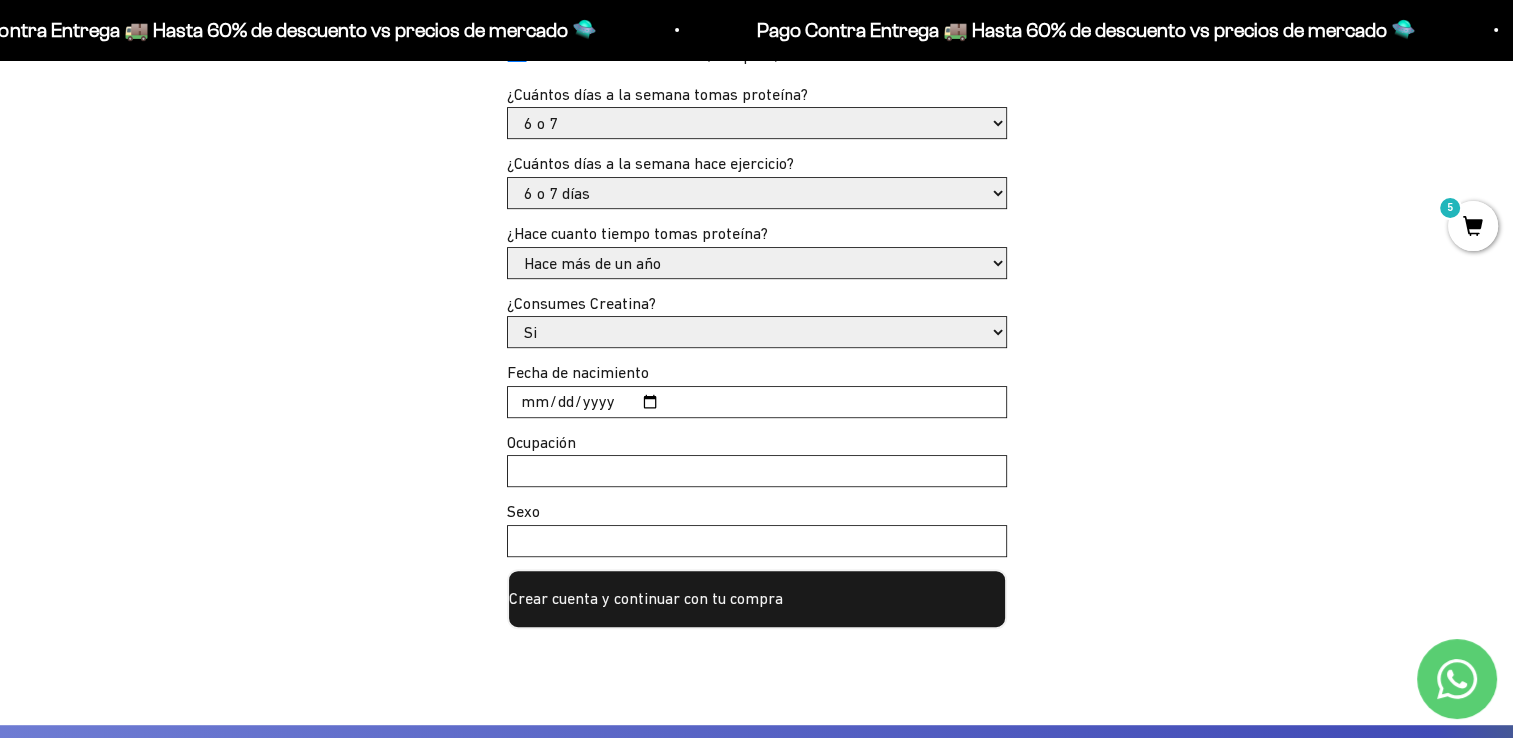 click on "Fecha de nacimiento" at bounding box center [757, 402] 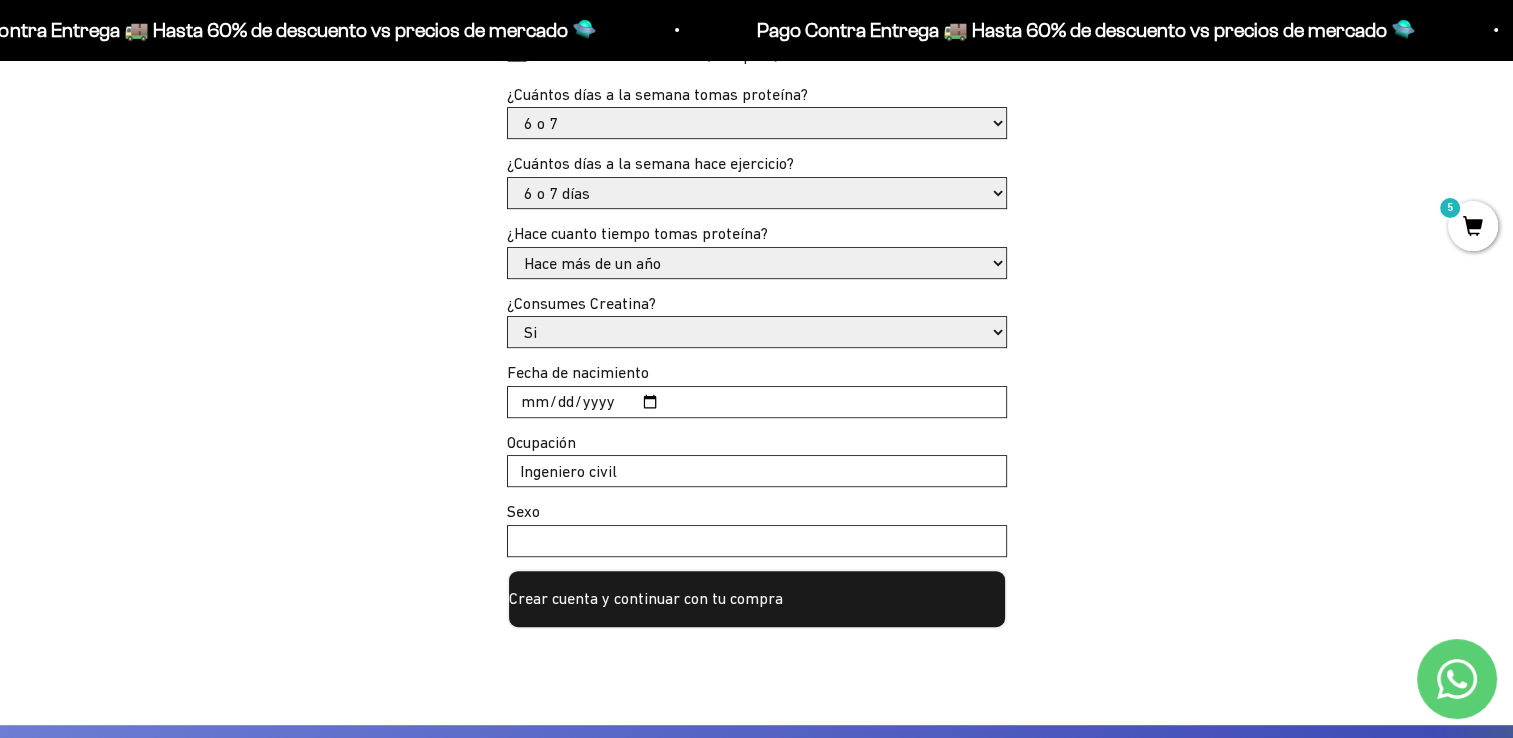 type on "Ingeniero civil" 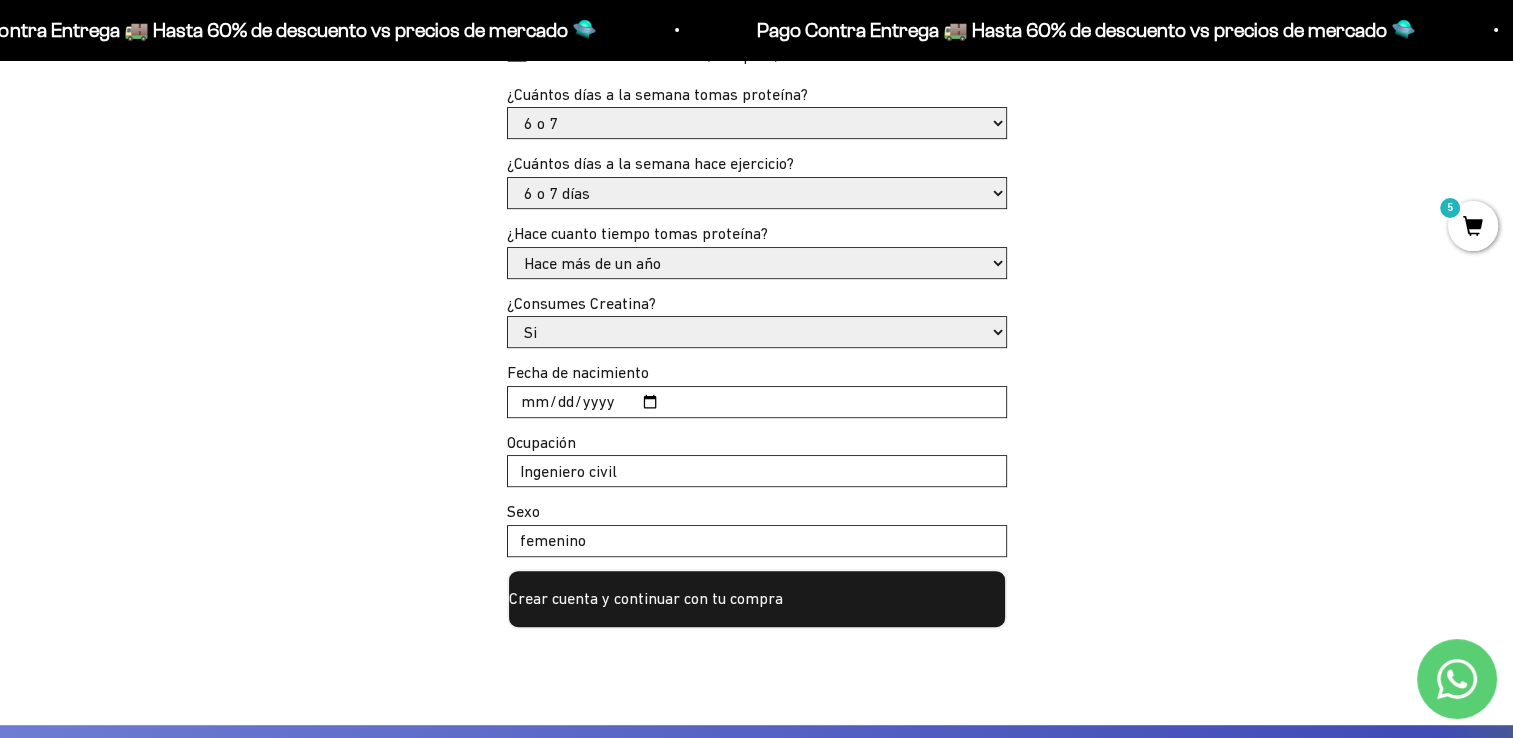 type on "femenino" 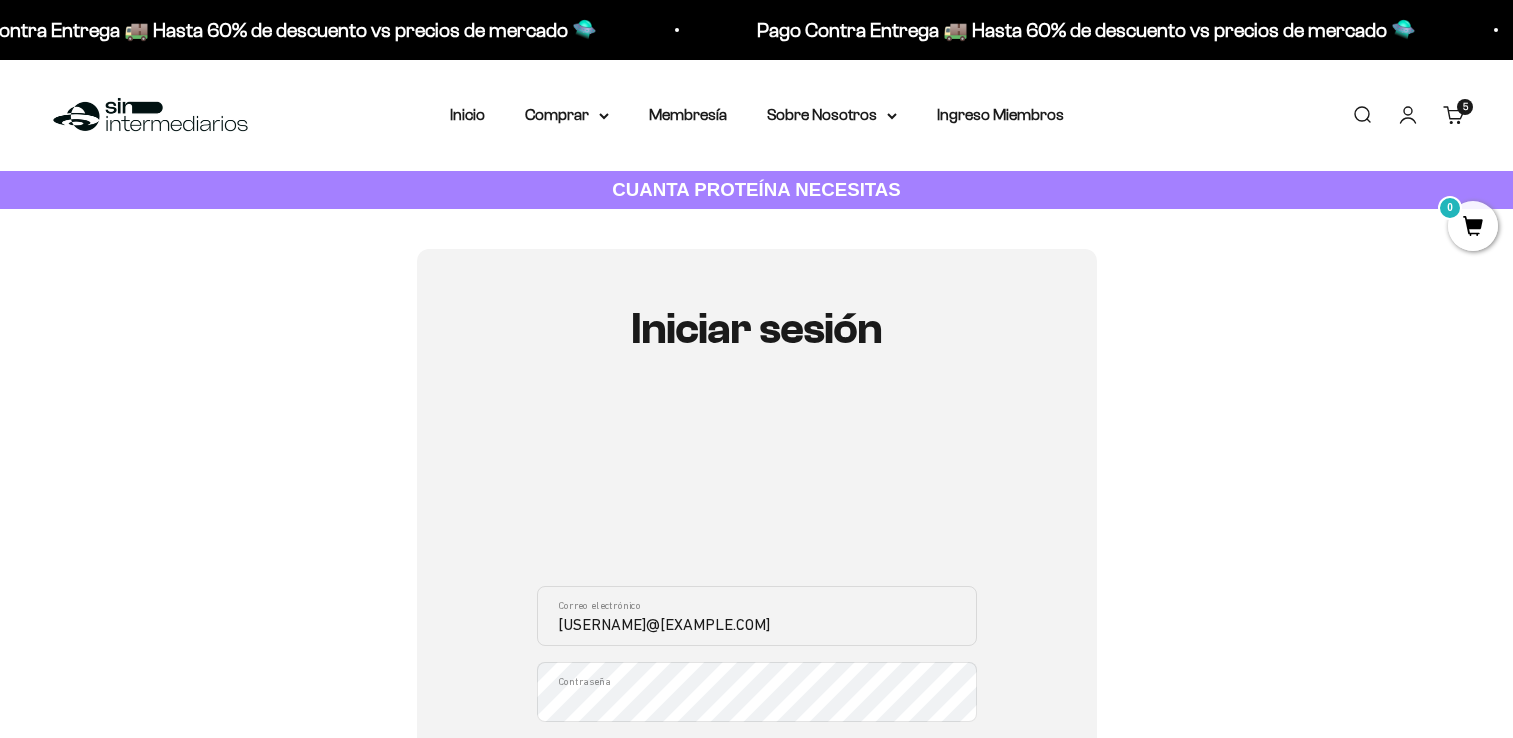 scroll, scrollTop: 200, scrollLeft: 0, axis: vertical 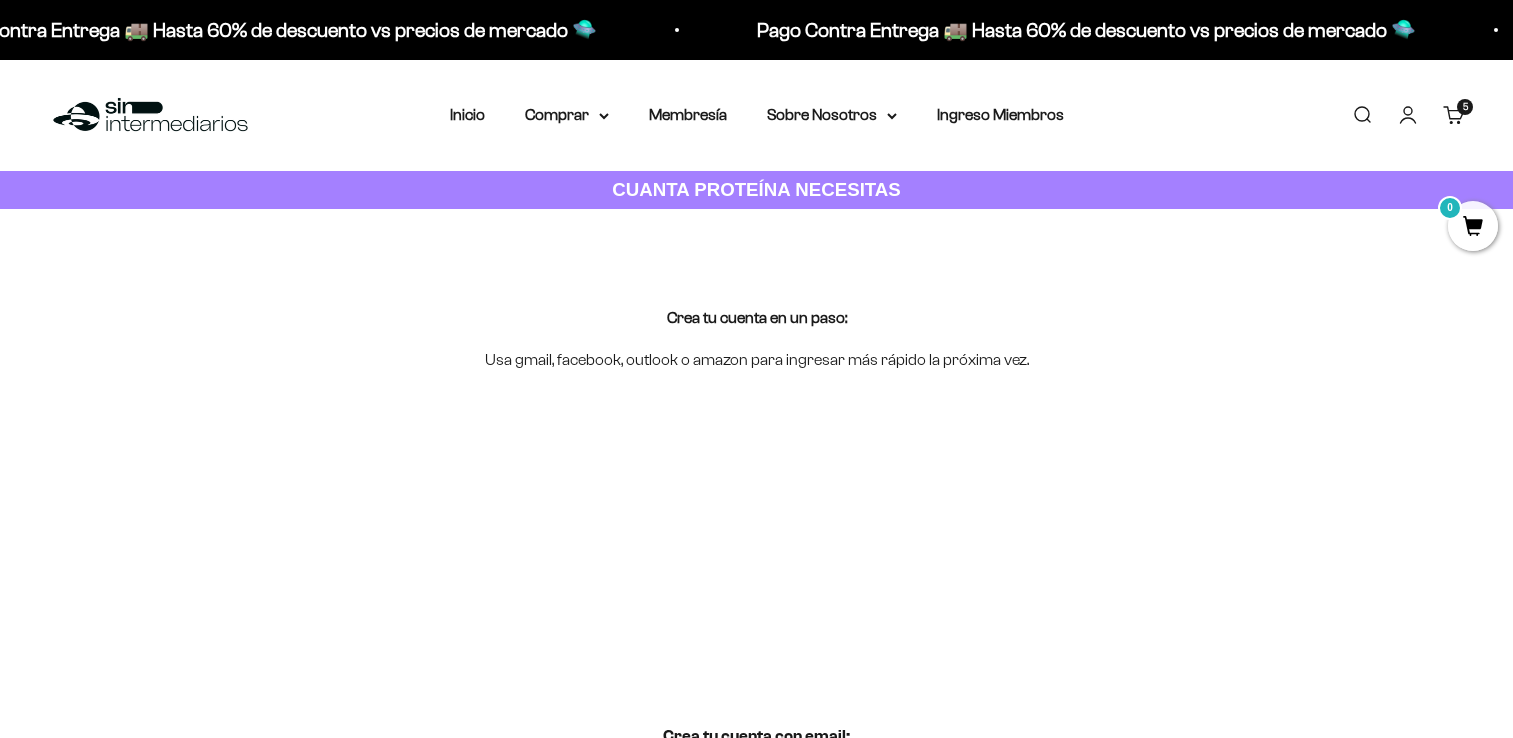 select on "6 o 7" 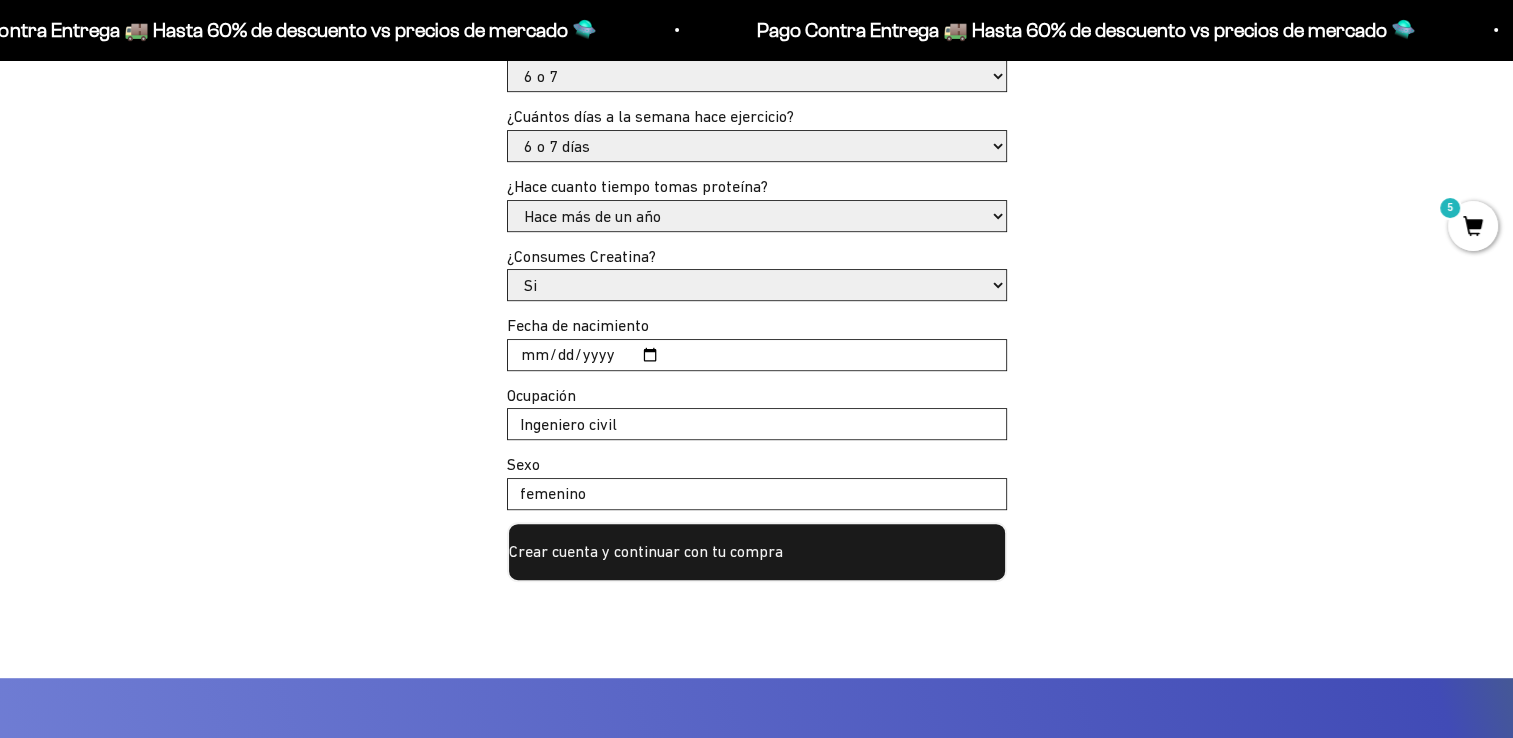 scroll, scrollTop: 800, scrollLeft: 0, axis: vertical 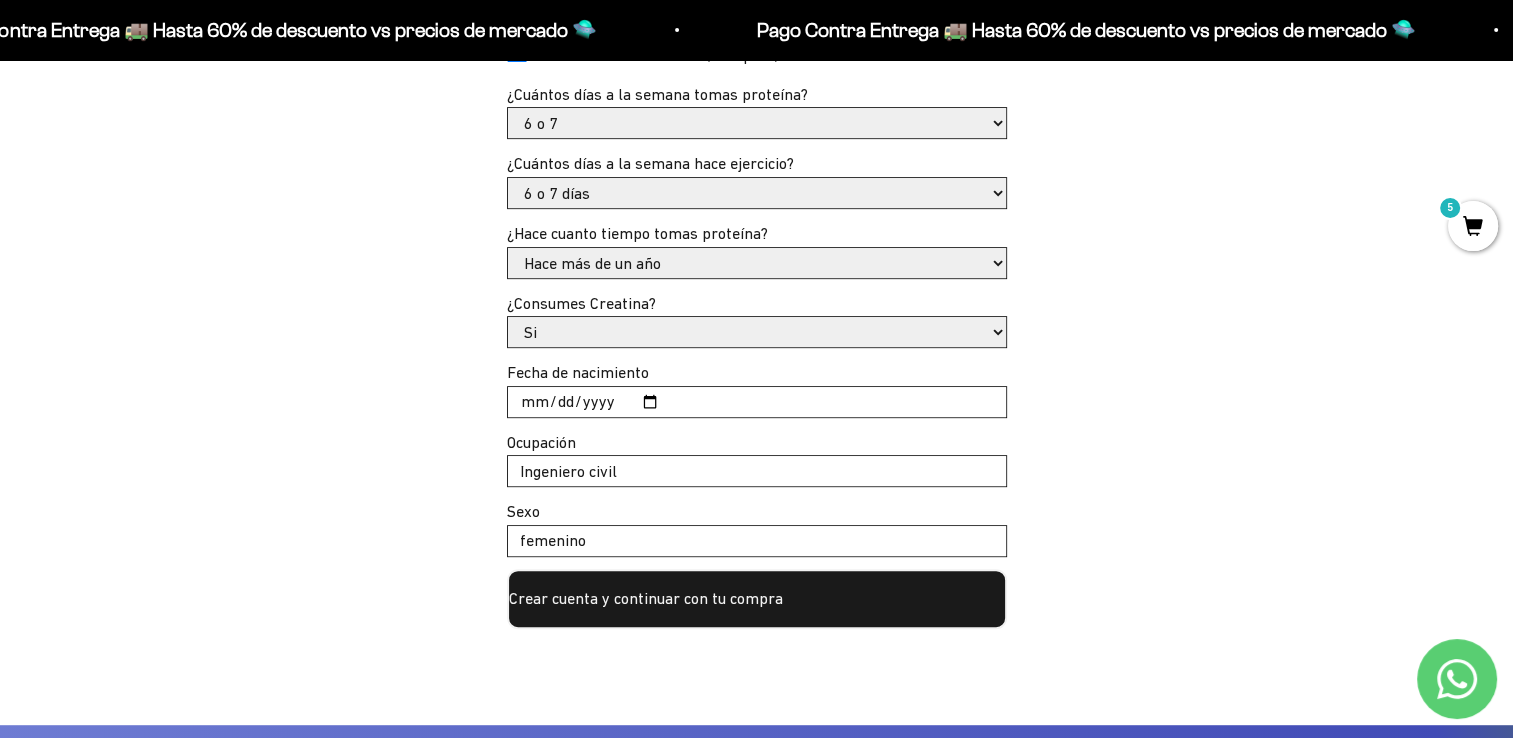 click on "Crear cuenta y continuar con tu compra" at bounding box center [757, 599] 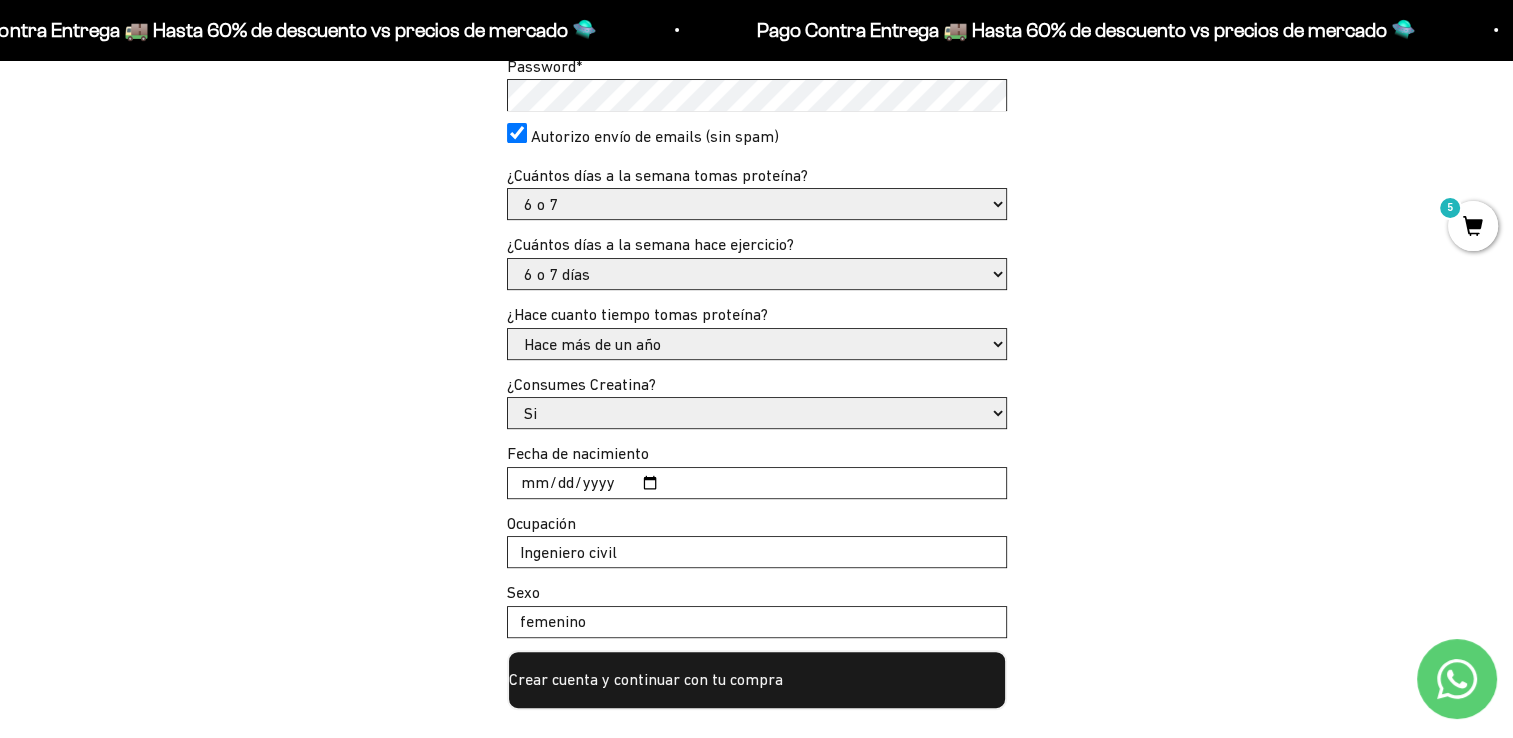 click on "Email
*
[EMAIL]
Password
*
Autorizo envío de emails (sin spam)
¿Cuántos días a la semana tomas proteína?
-
1 o 2
3 a 5
6 o 7
¿Cuántos días a la semana hace ejercicio?" at bounding box center (757, 347) 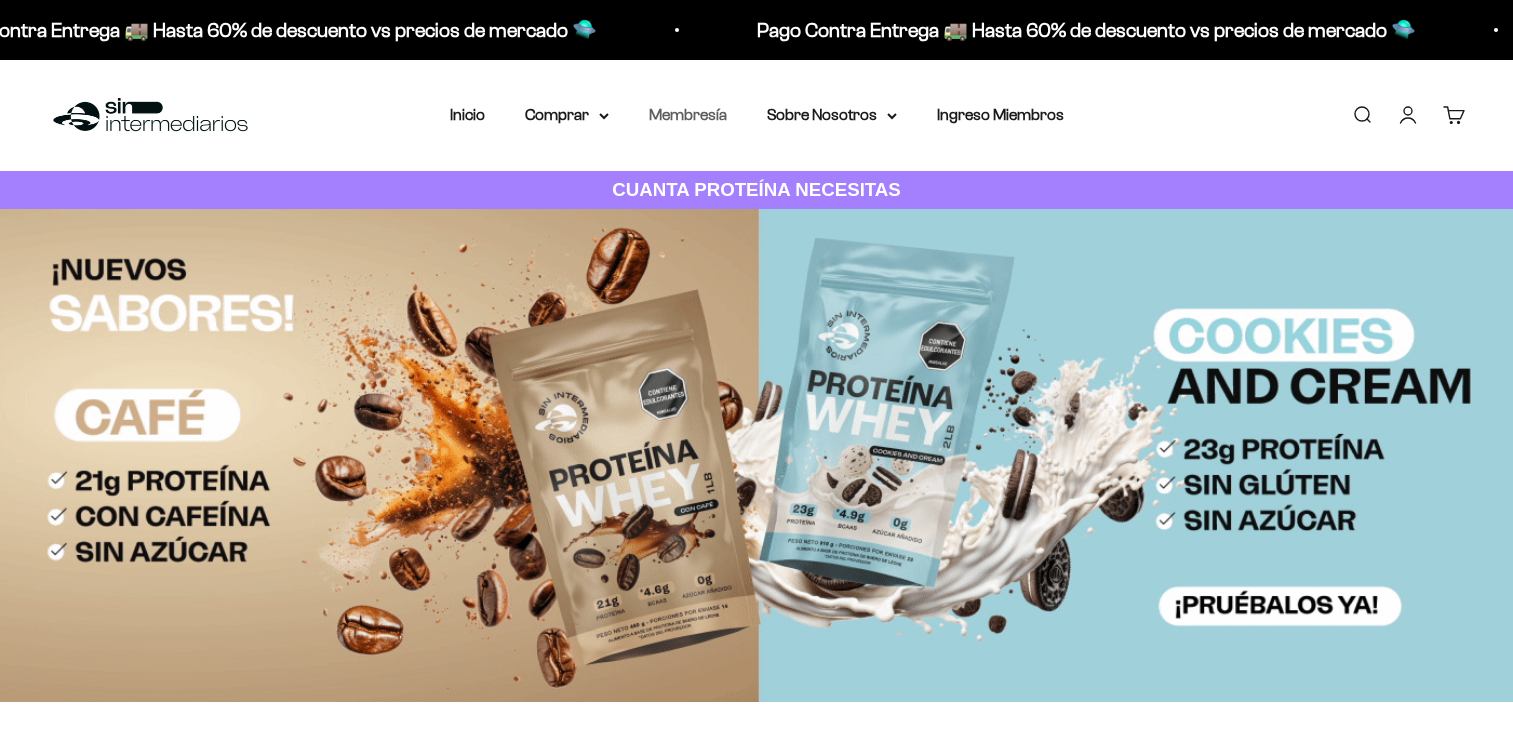scroll, scrollTop: 0, scrollLeft: 0, axis: both 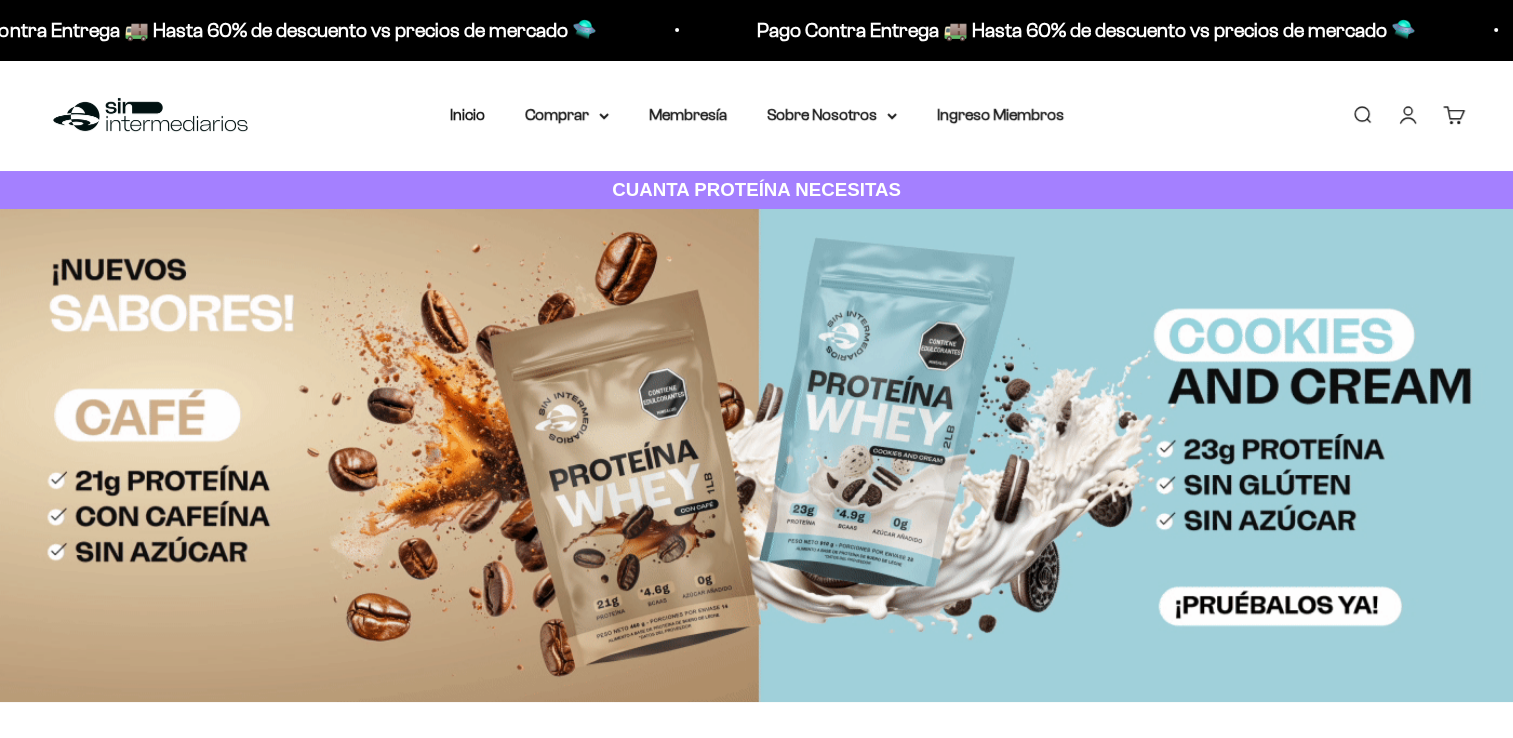 click on "Menú
Buscar
Inicio
Comprar
Proteínas
Ver Todos
Whey
Iso Vegan Pancakes Pre-Entreno 0" at bounding box center [756, 115] 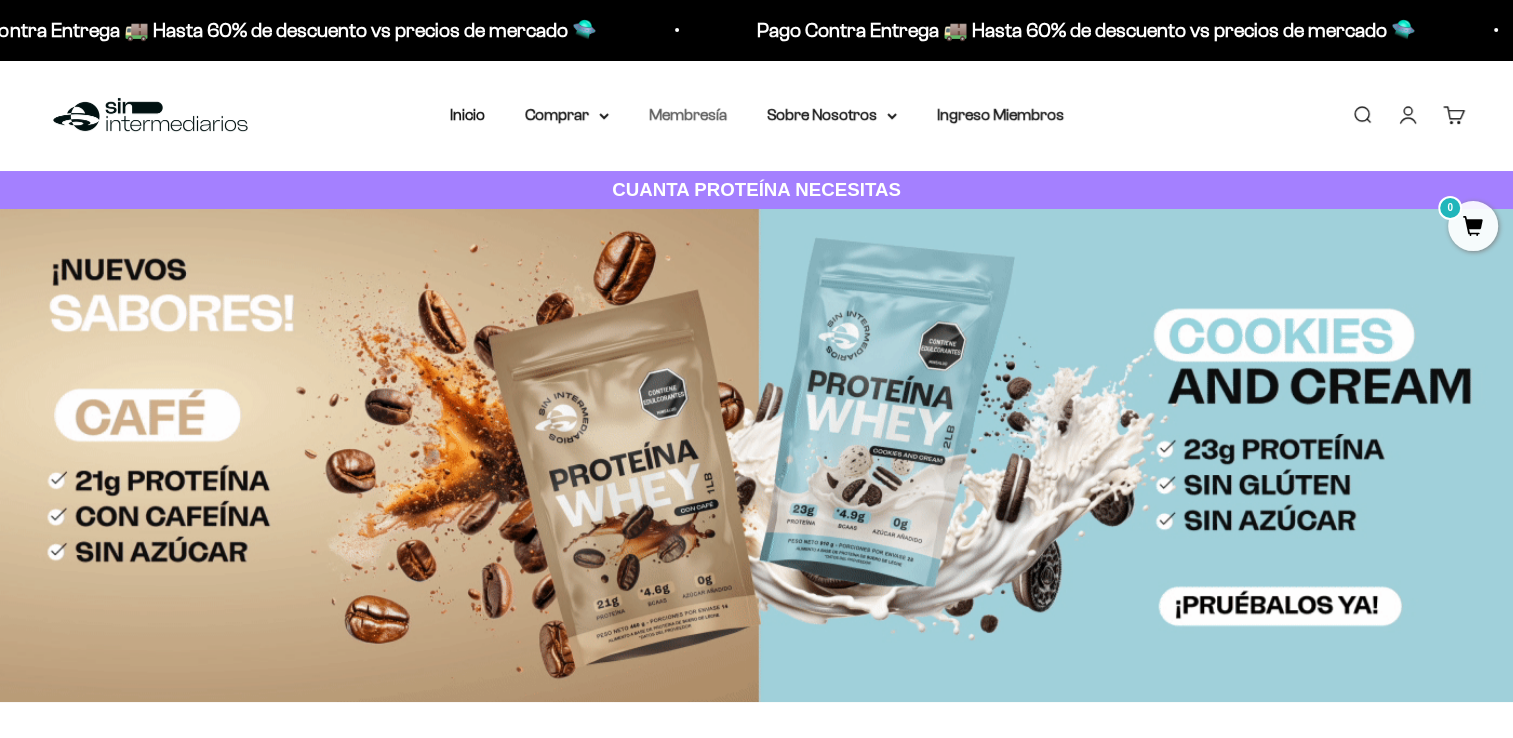 click on "Membresía" at bounding box center (688, 114) 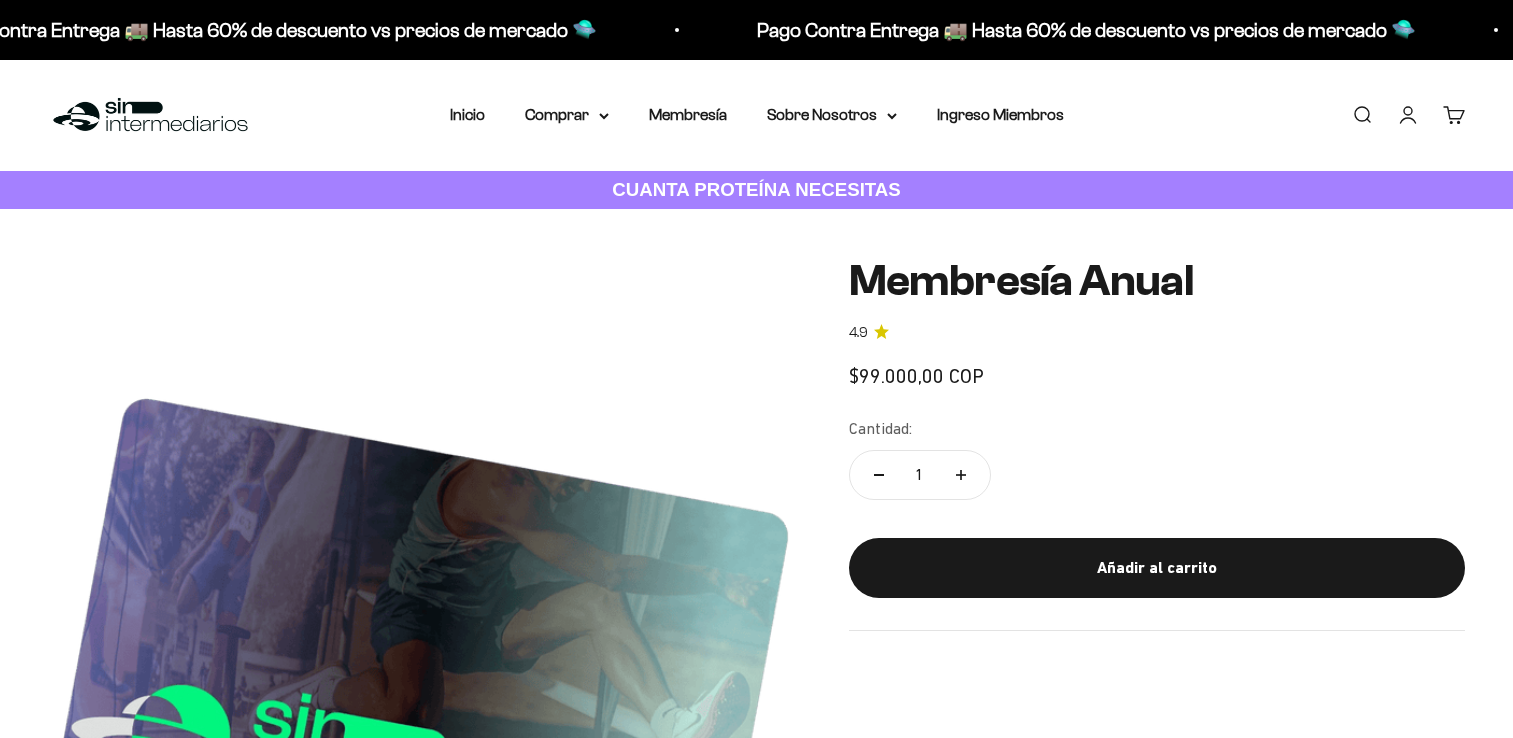 scroll, scrollTop: 0, scrollLeft: 0, axis: both 